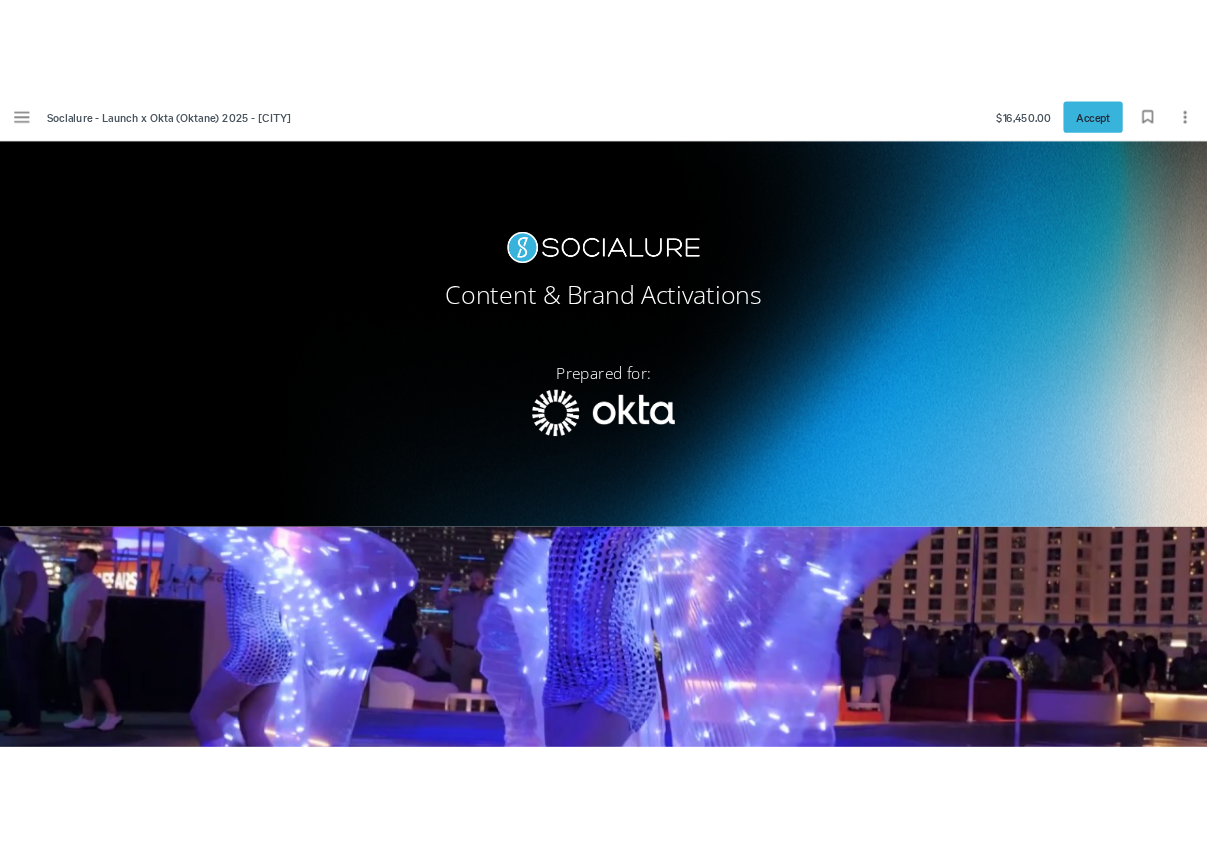 scroll, scrollTop: 0, scrollLeft: 0, axis: both 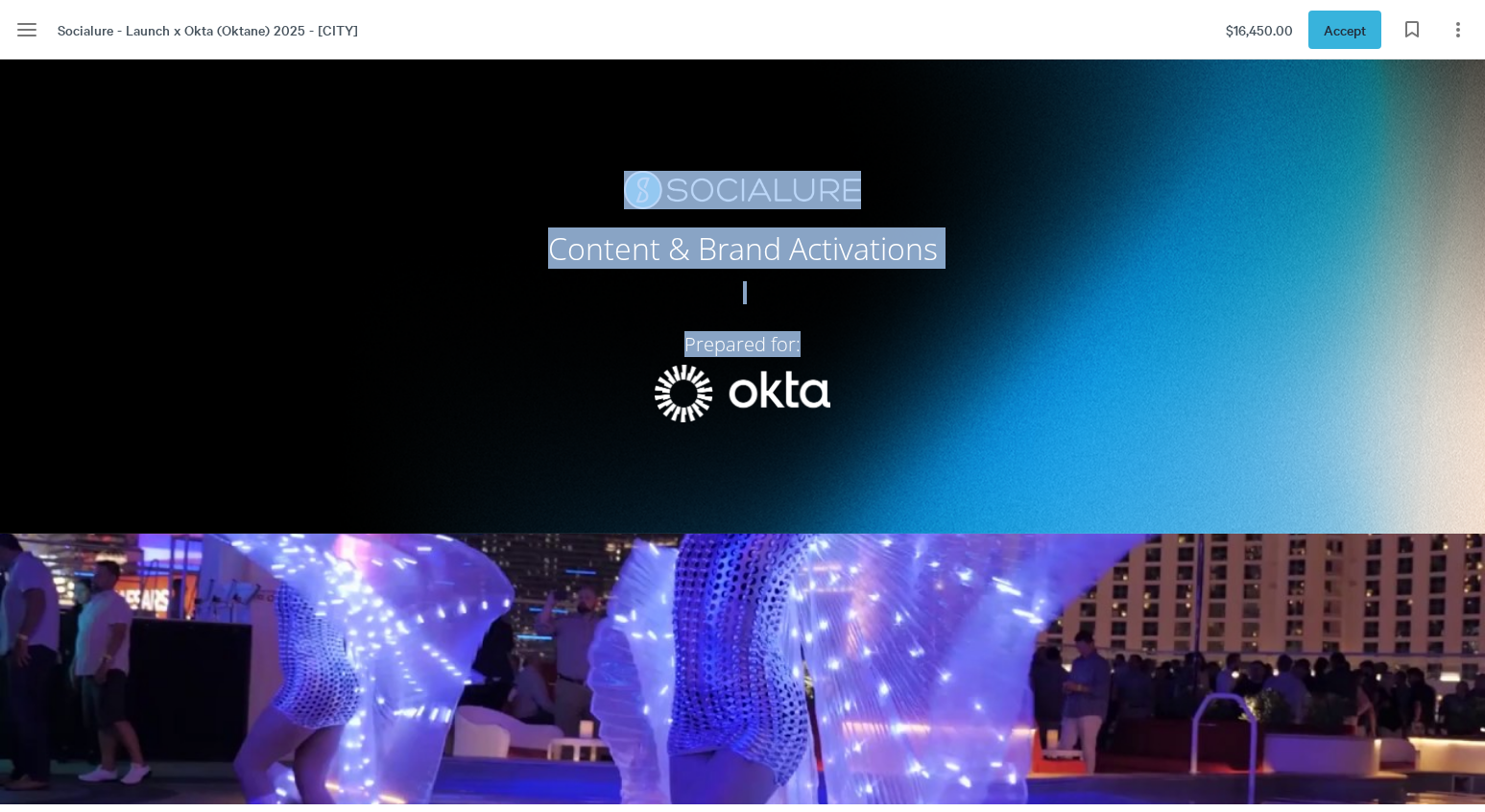 drag, startPoint x: 1481, startPoint y: 355, endPoint x: 1143, endPoint y: 339, distance: 338.37849 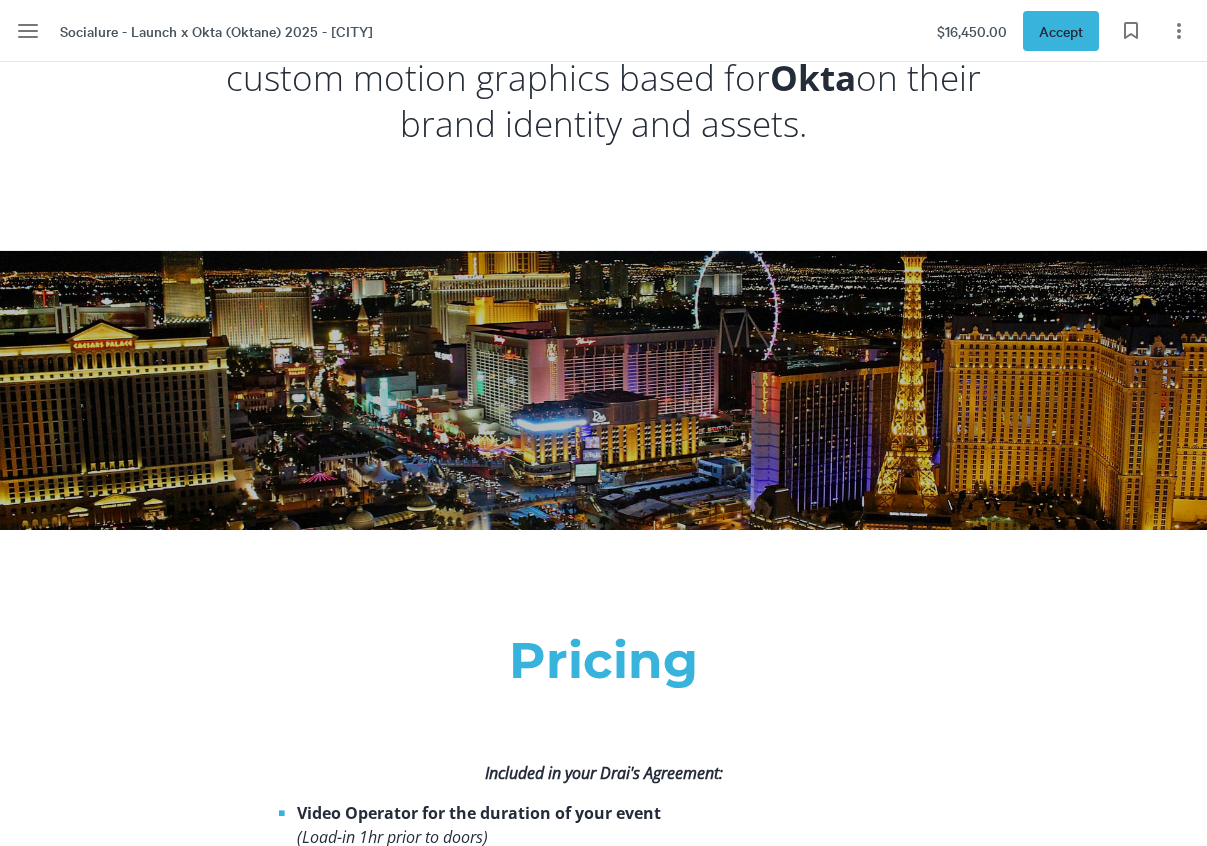 scroll, scrollTop: 1527, scrollLeft: 0, axis: vertical 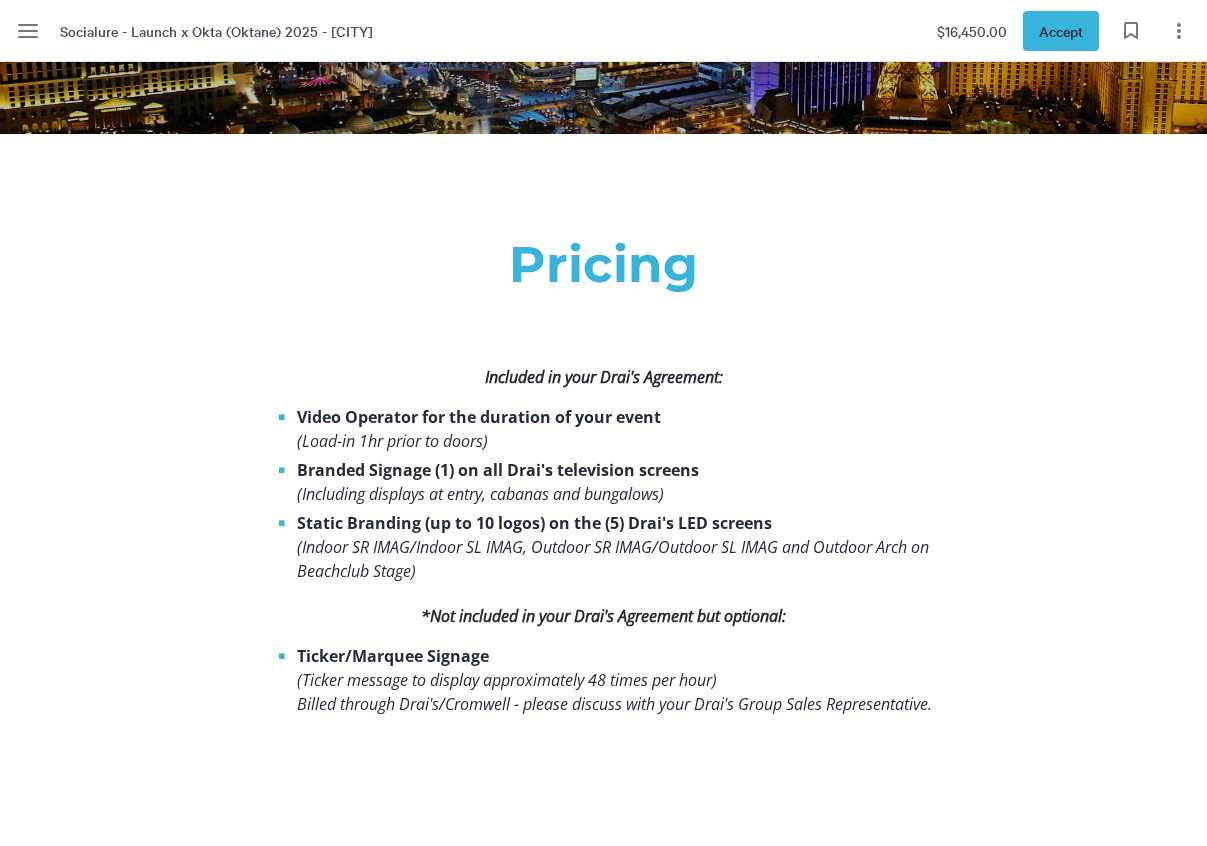 click on "Static Branding (up to 10 logos) on the (5) Drai's LED screens" at bounding box center (534, 523) 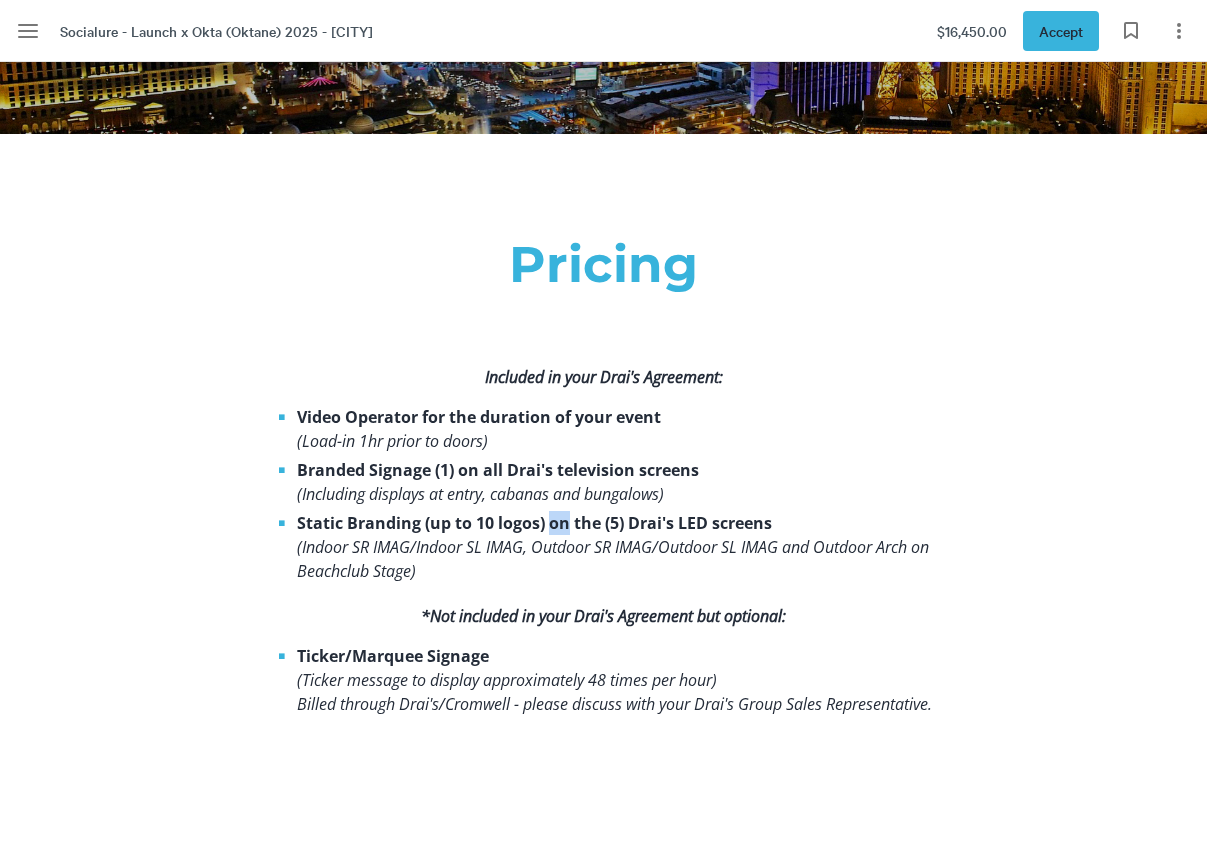 click on "Static Branding (up to 10 logos) on the (5) Drai's LED screens" at bounding box center [534, 523] 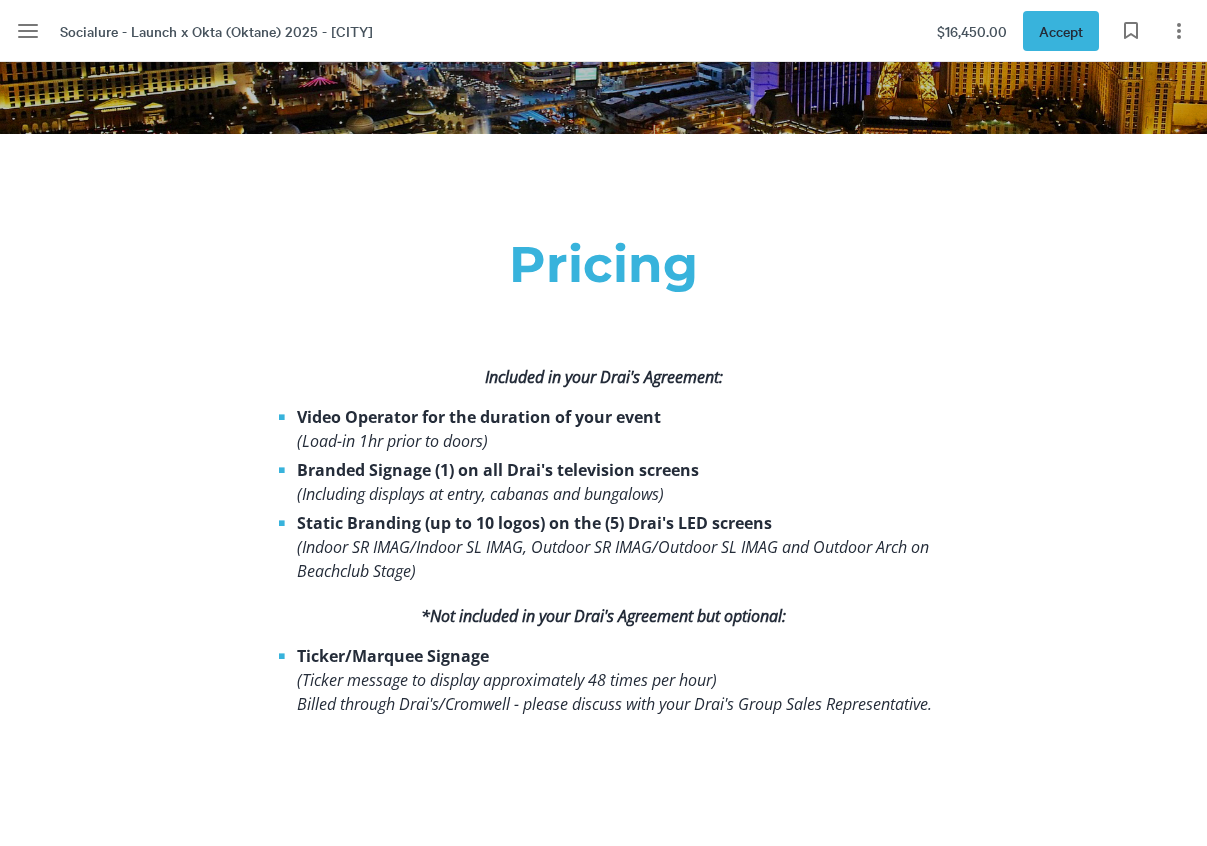 click on "Static Branding (up to 10 logos) on the (5) Drai's LED screens" at bounding box center [534, 523] 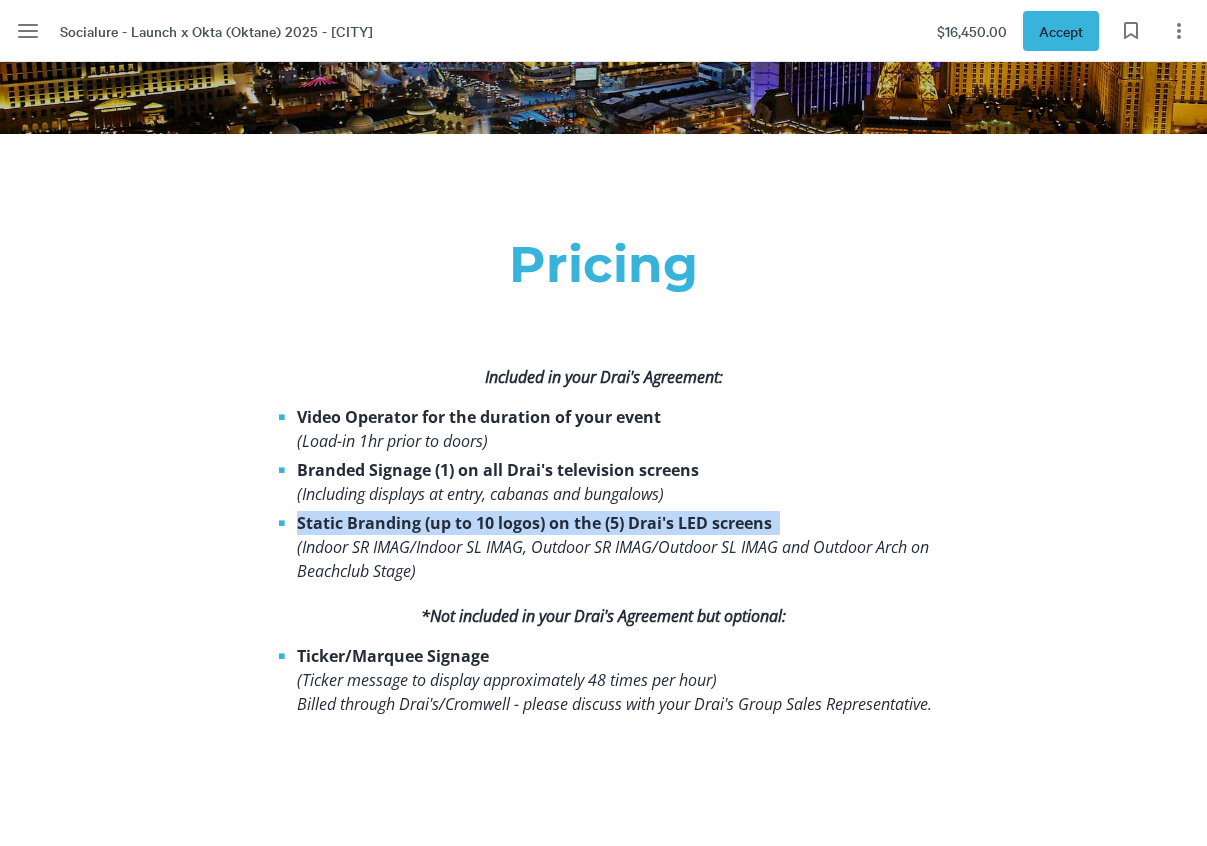 click on "Static Branding (up to 10 logos) on the (5) Drai's LED screens" at bounding box center [534, 523] 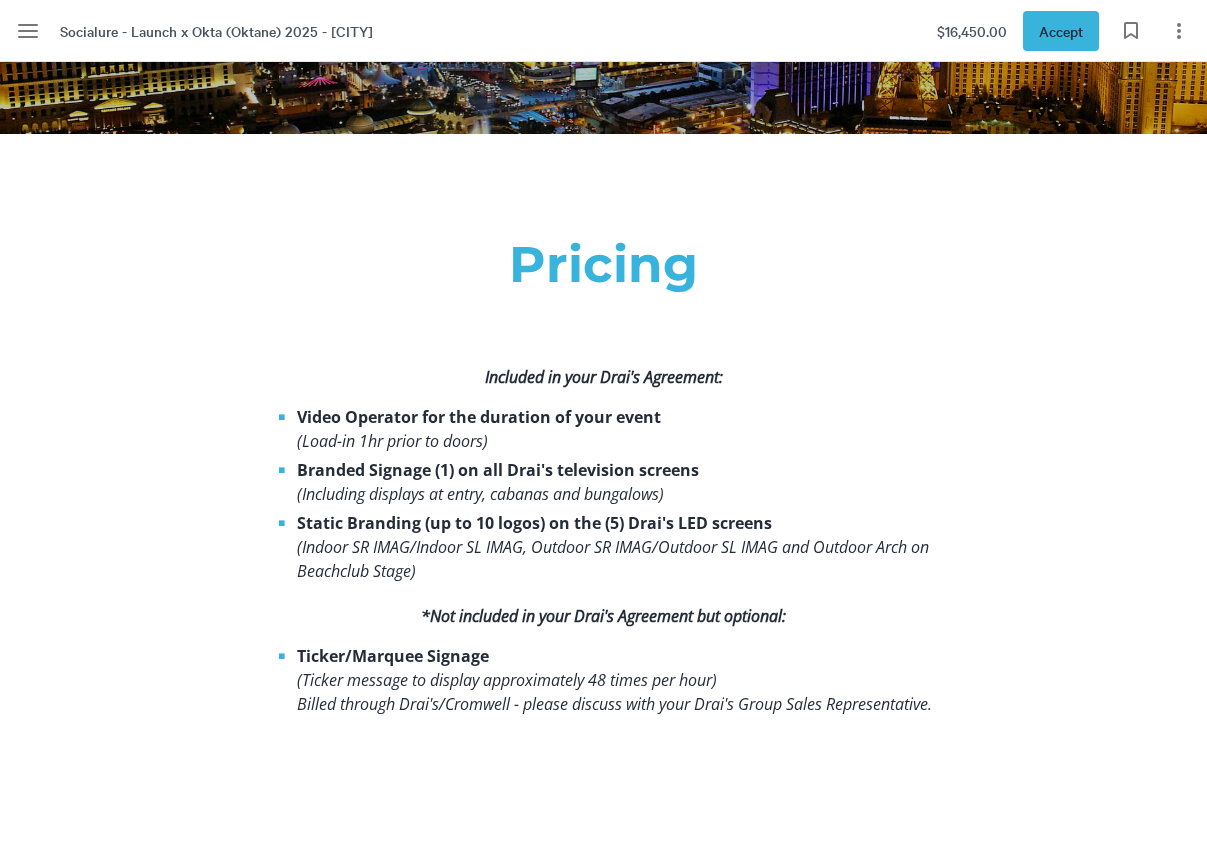 click on "(Including displays at entry, cabanas and bungalows)" at bounding box center [480, 494] 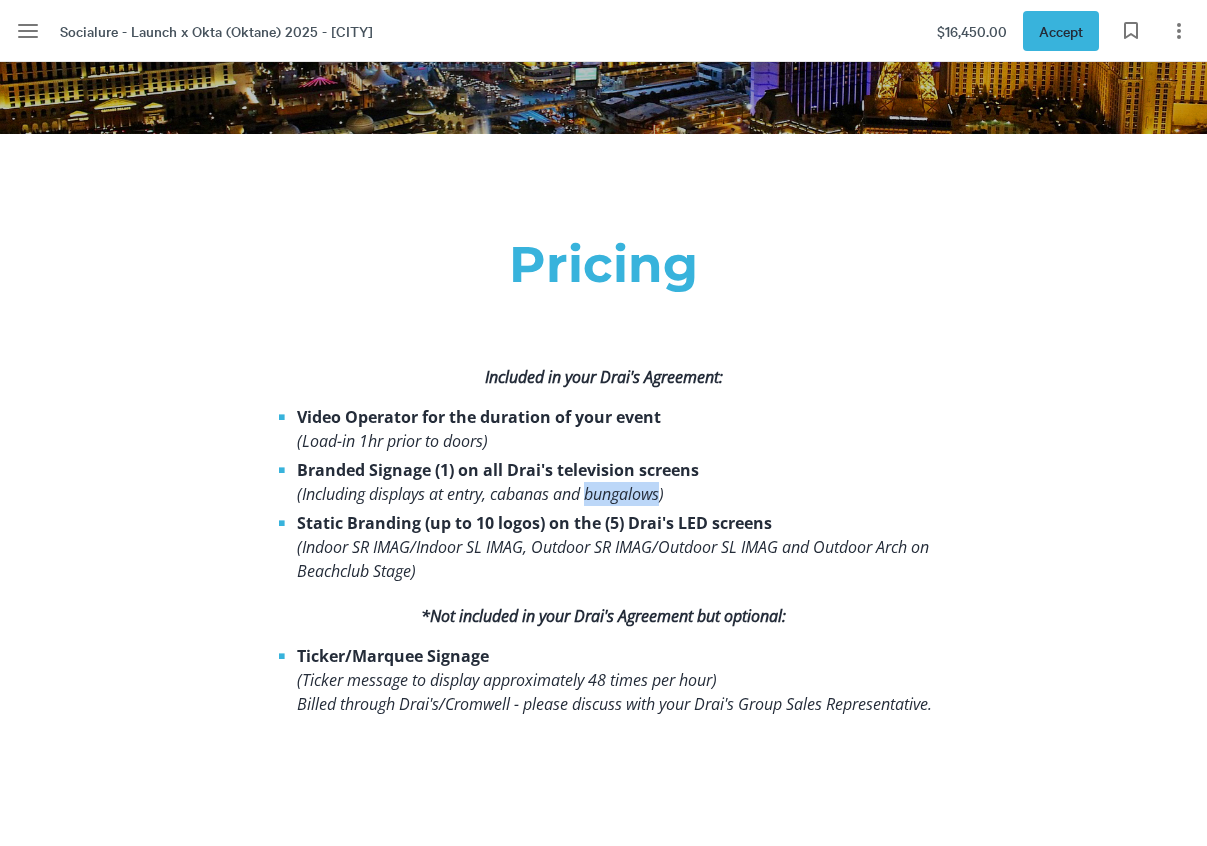 click on "(Including displays at entry, cabanas and bungalows)" at bounding box center (480, 494) 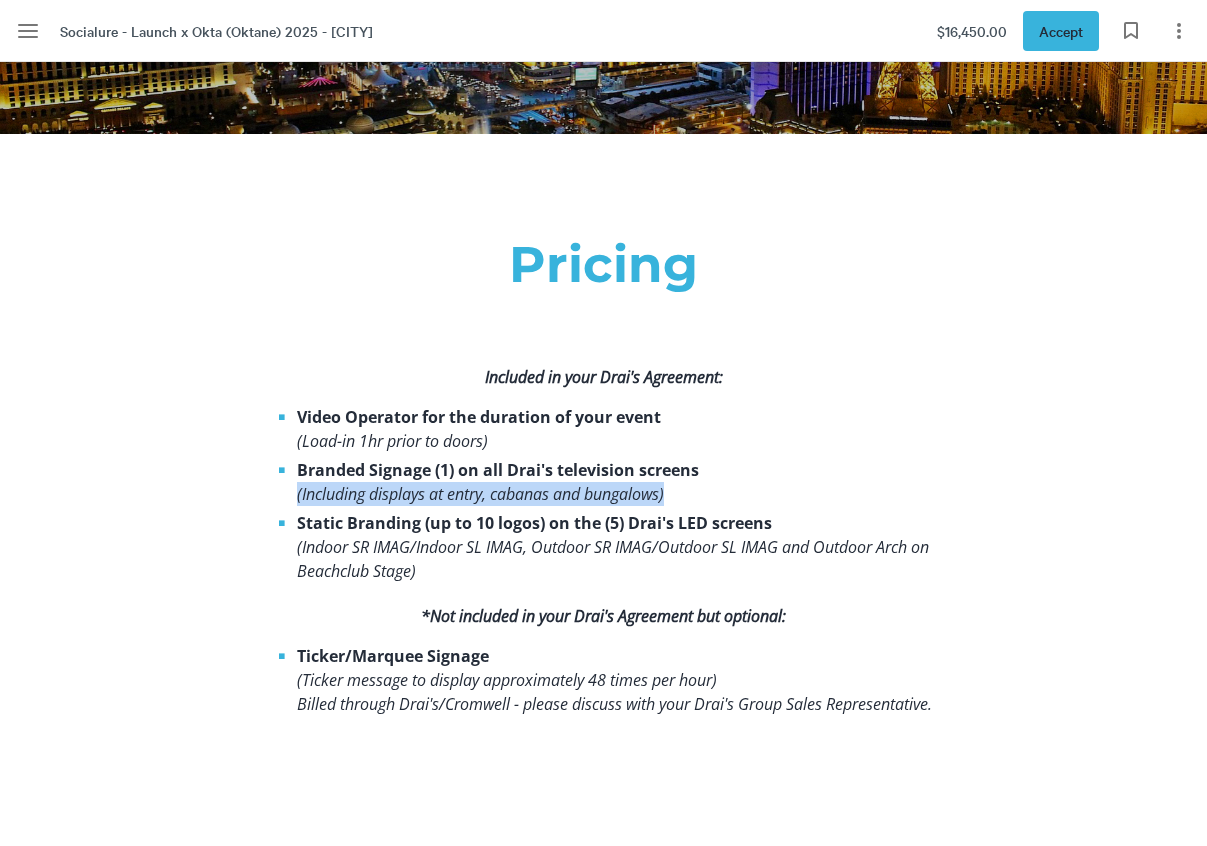 copy on "​ (Including displays at entry, cabanas and bungalows)" 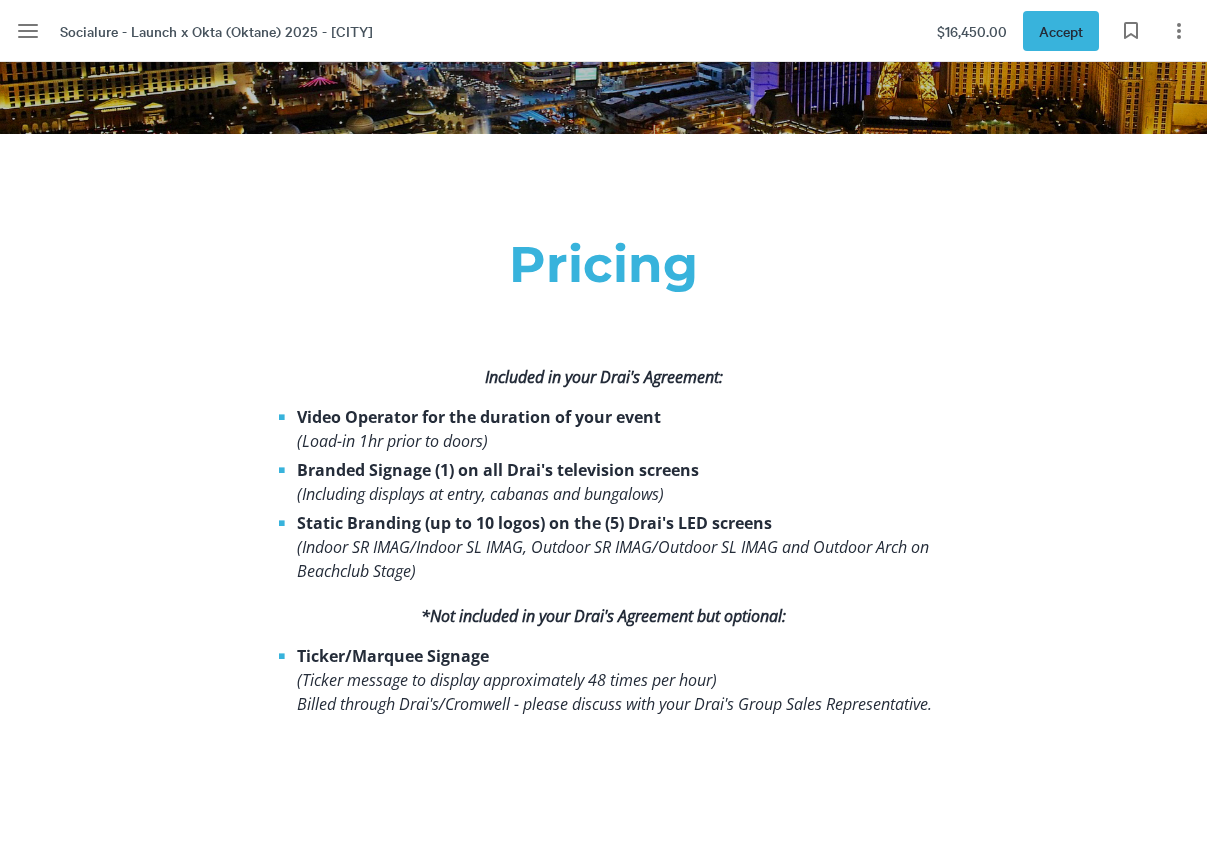 click on "Ticker/Marquee Signage" at bounding box center [393, 656] 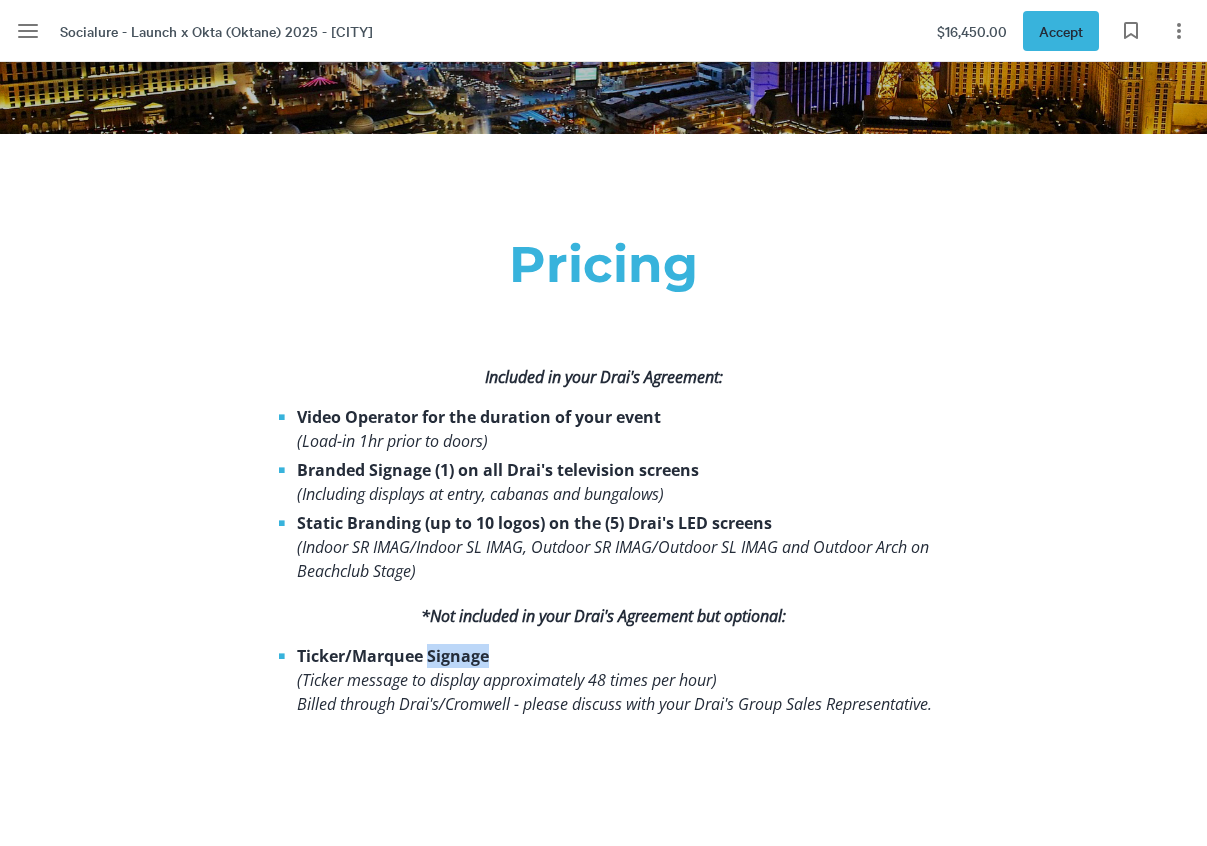 click on "Ticker/Marquee Signage" at bounding box center [393, 656] 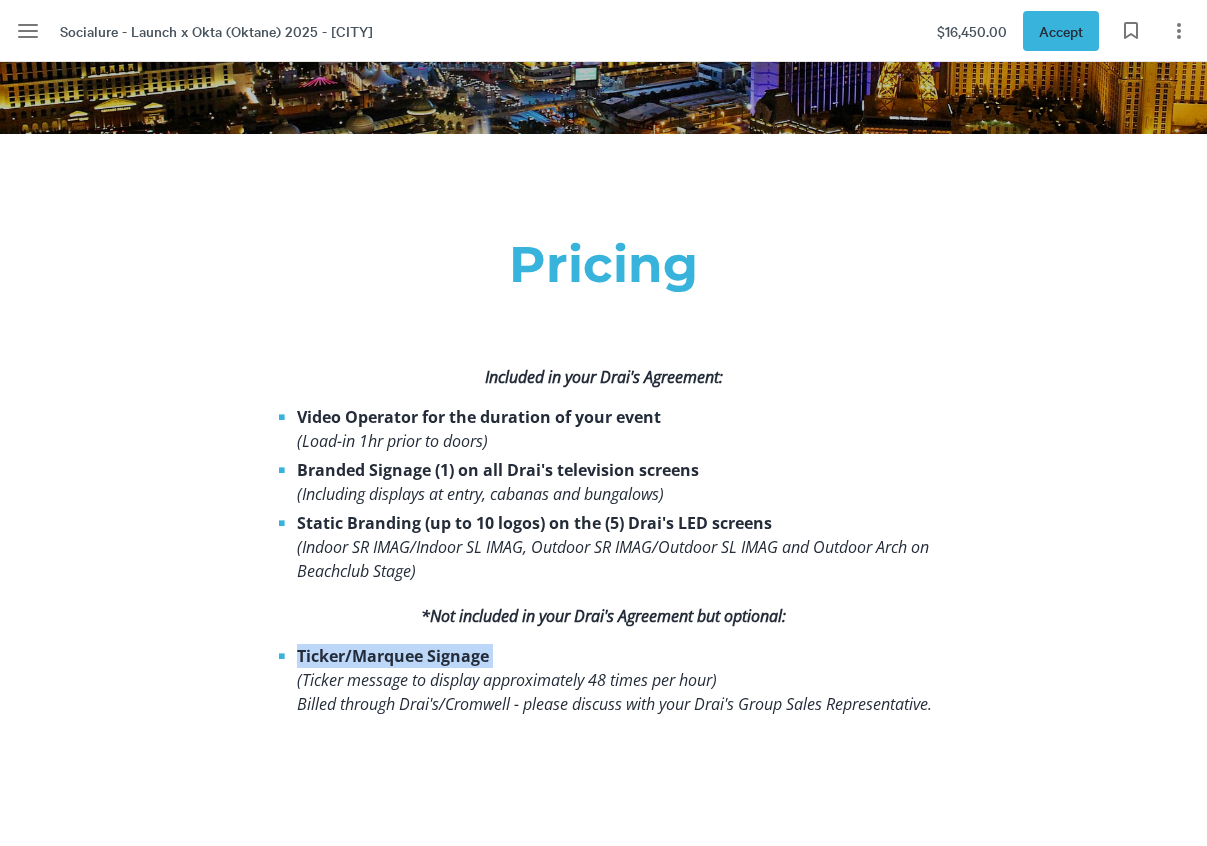 copy on "Ticker/Marquee Signage" 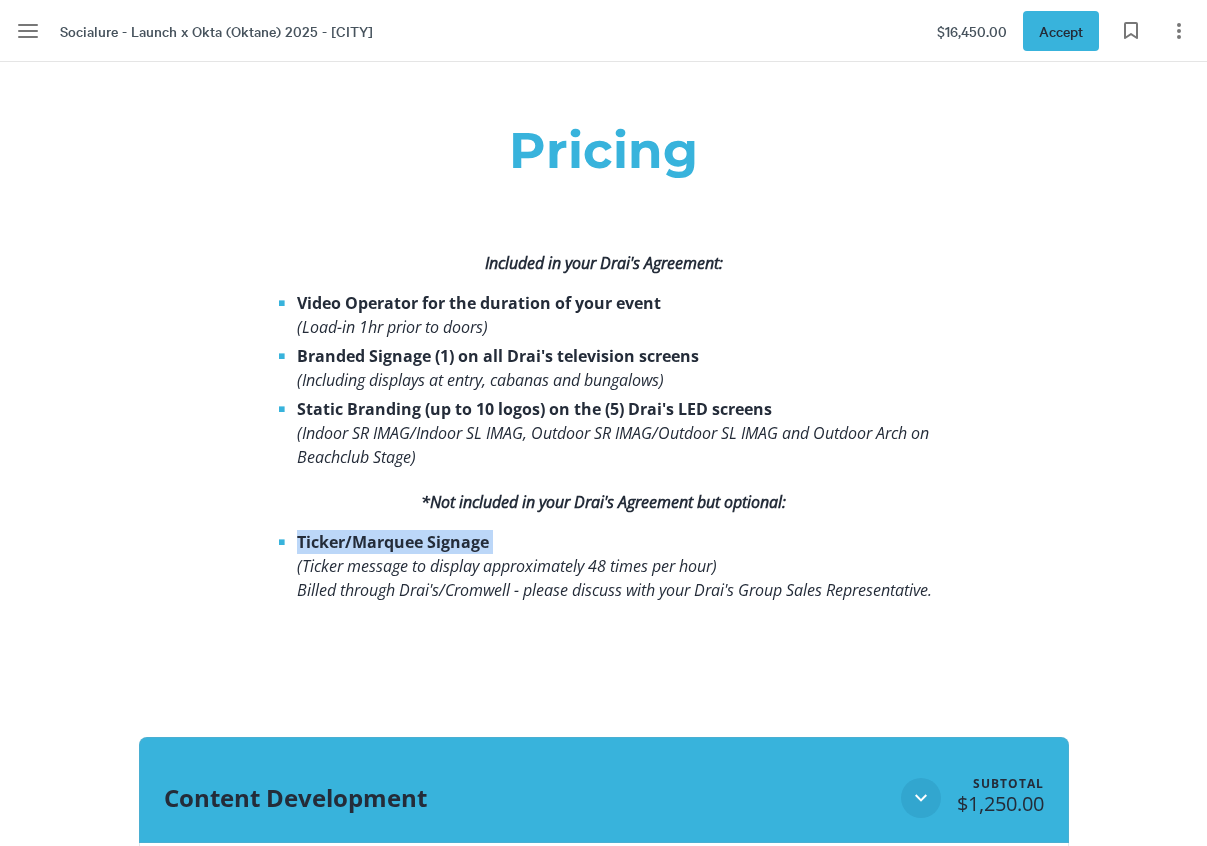 copy on "Ticker/Marquee Signage" 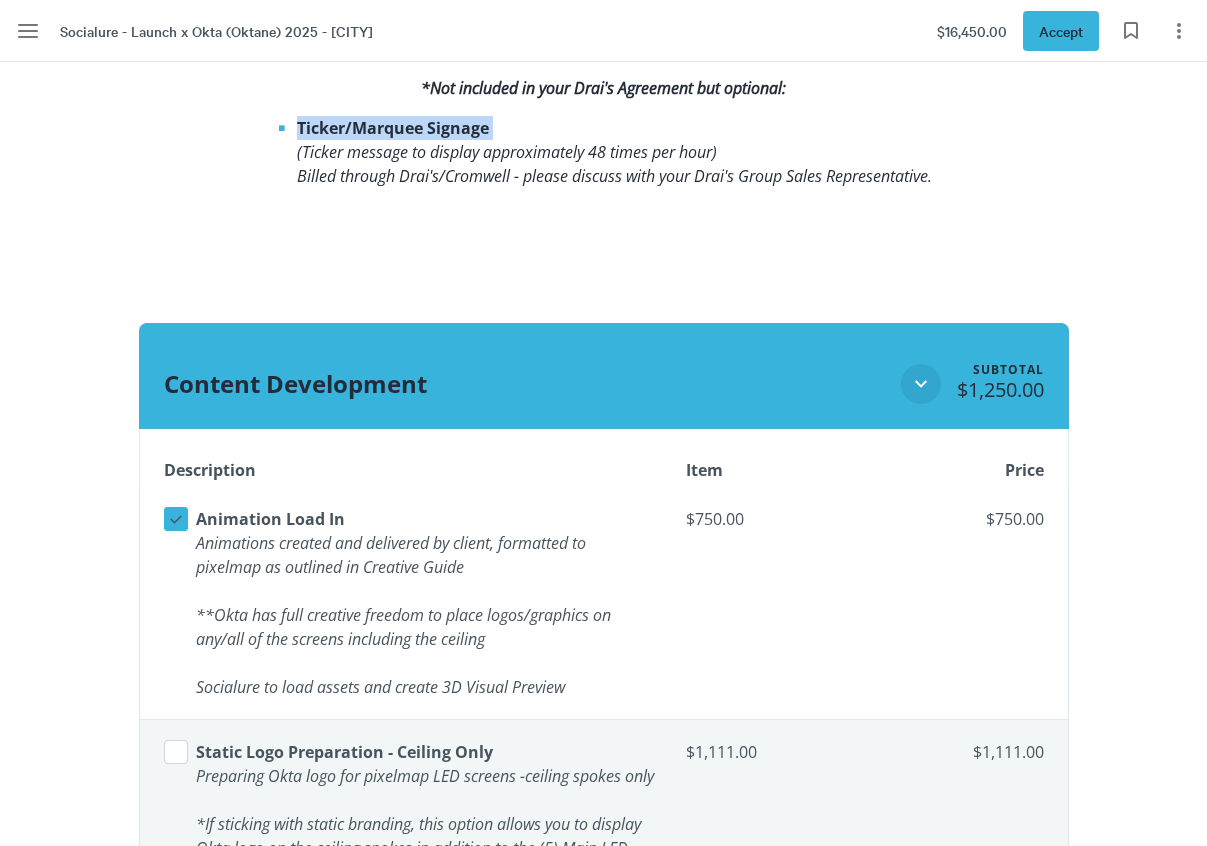 scroll, scrollTop: 2178, scrollLeft: 0, axis: vertical 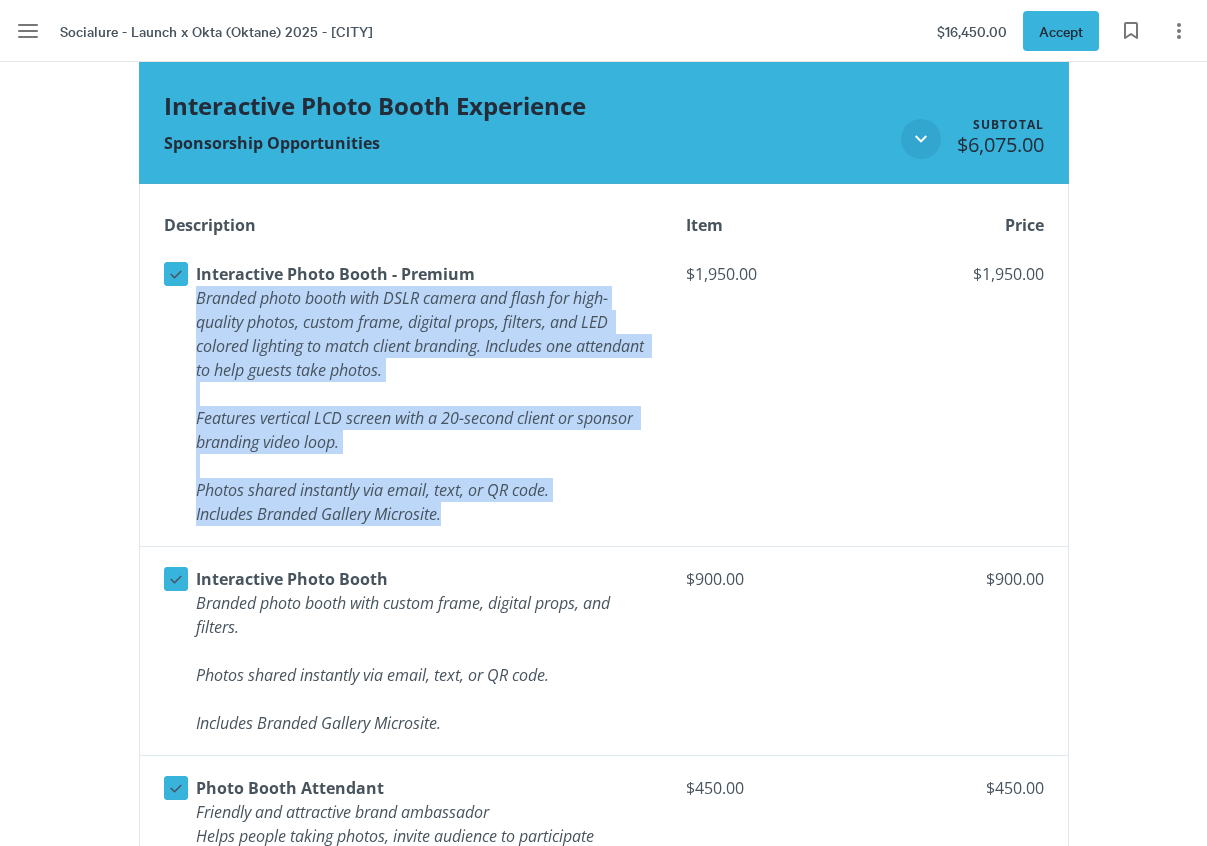 drag, startPoint x: 443, startPoint y: 598, endPoint x: 197, endPoint y: 373, distance: 333.37817 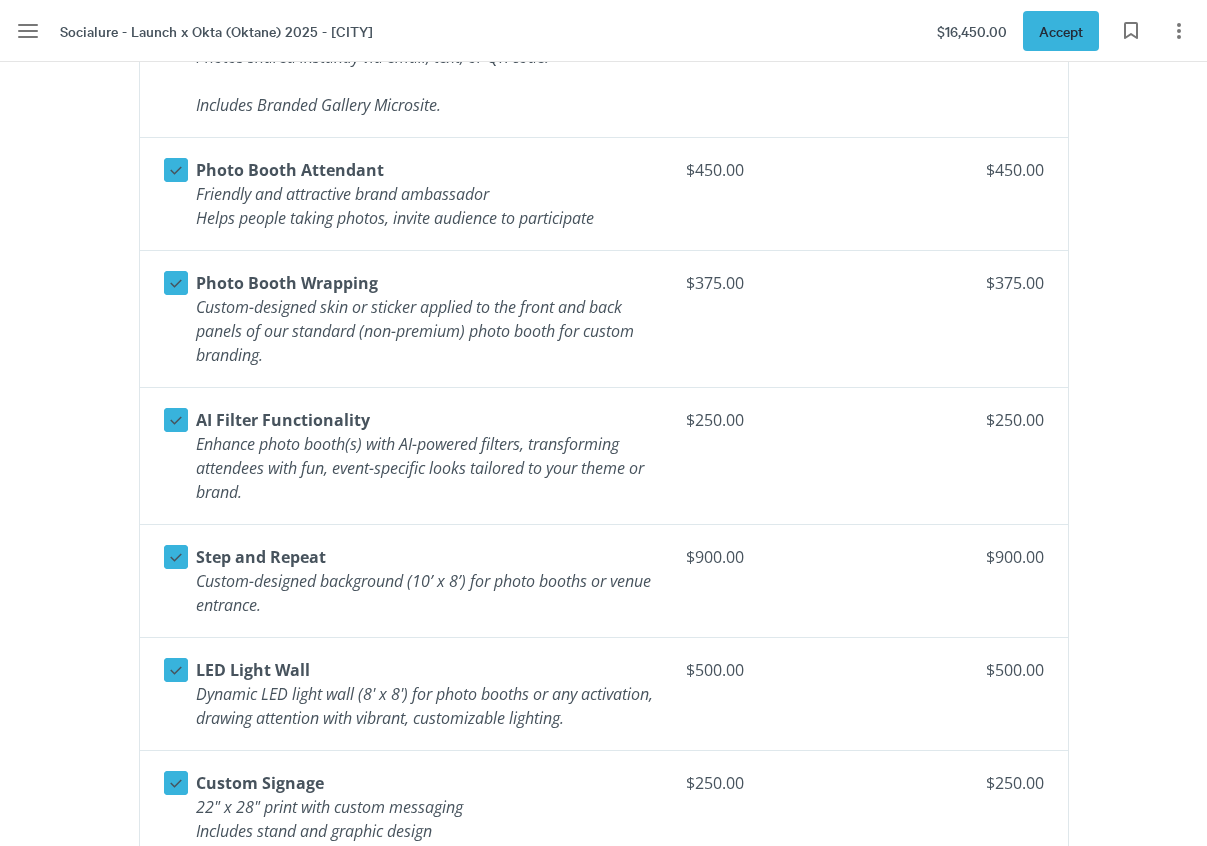 scroll, scrollTop: 4740, scrollLeft: 0, axis: vertical 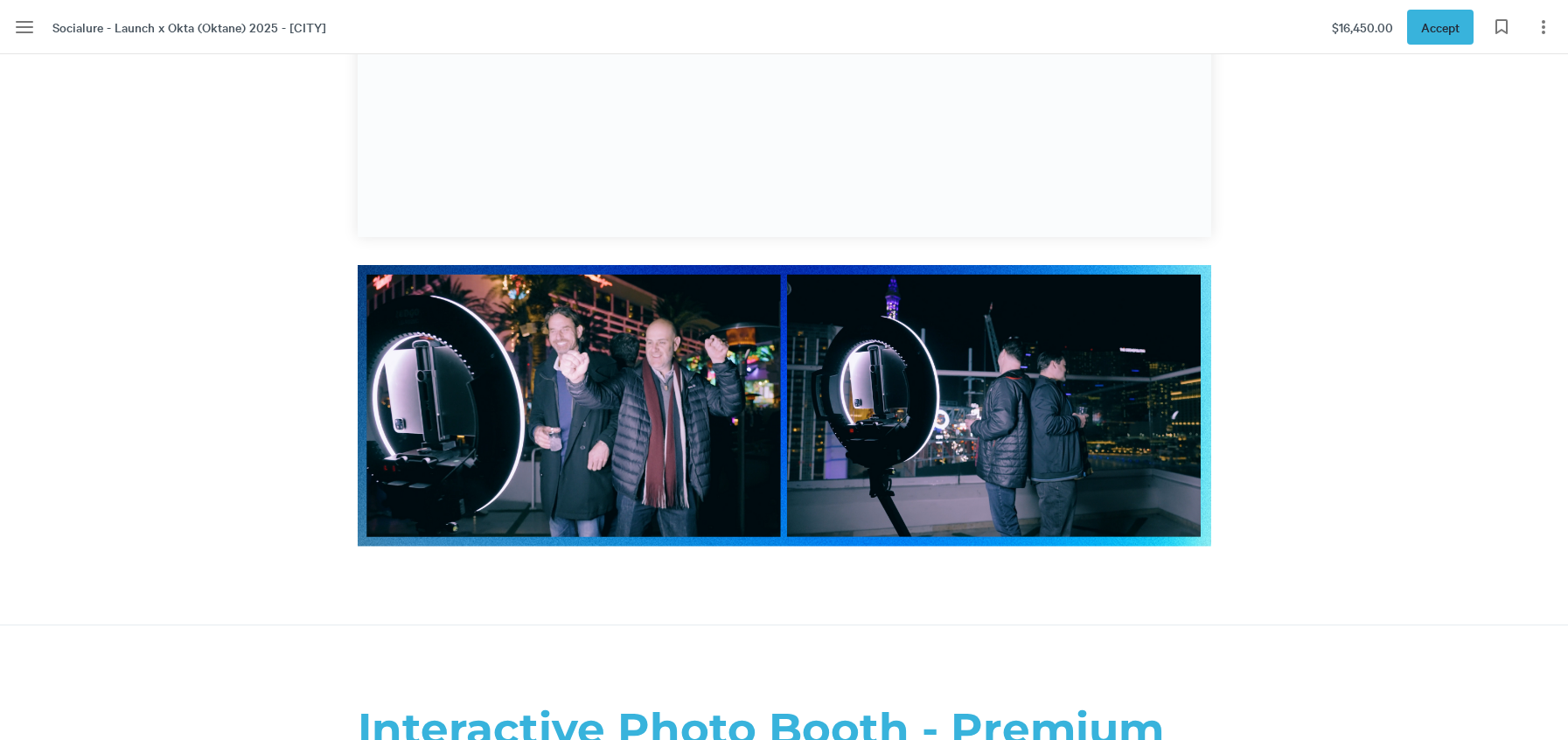 click at bounding box center (784, 52) 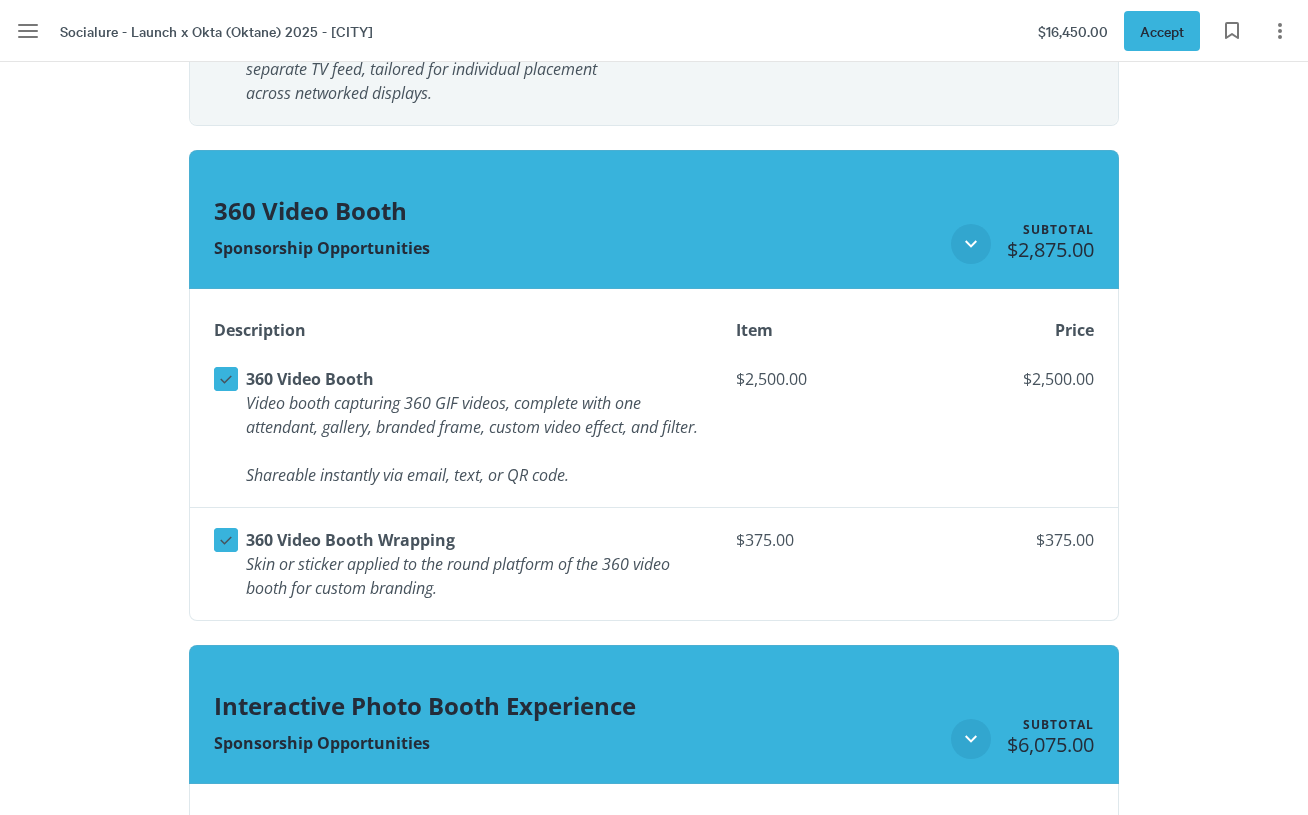 scroll, scrollTop: 3592, scrollLeft: 0, axis: vertical 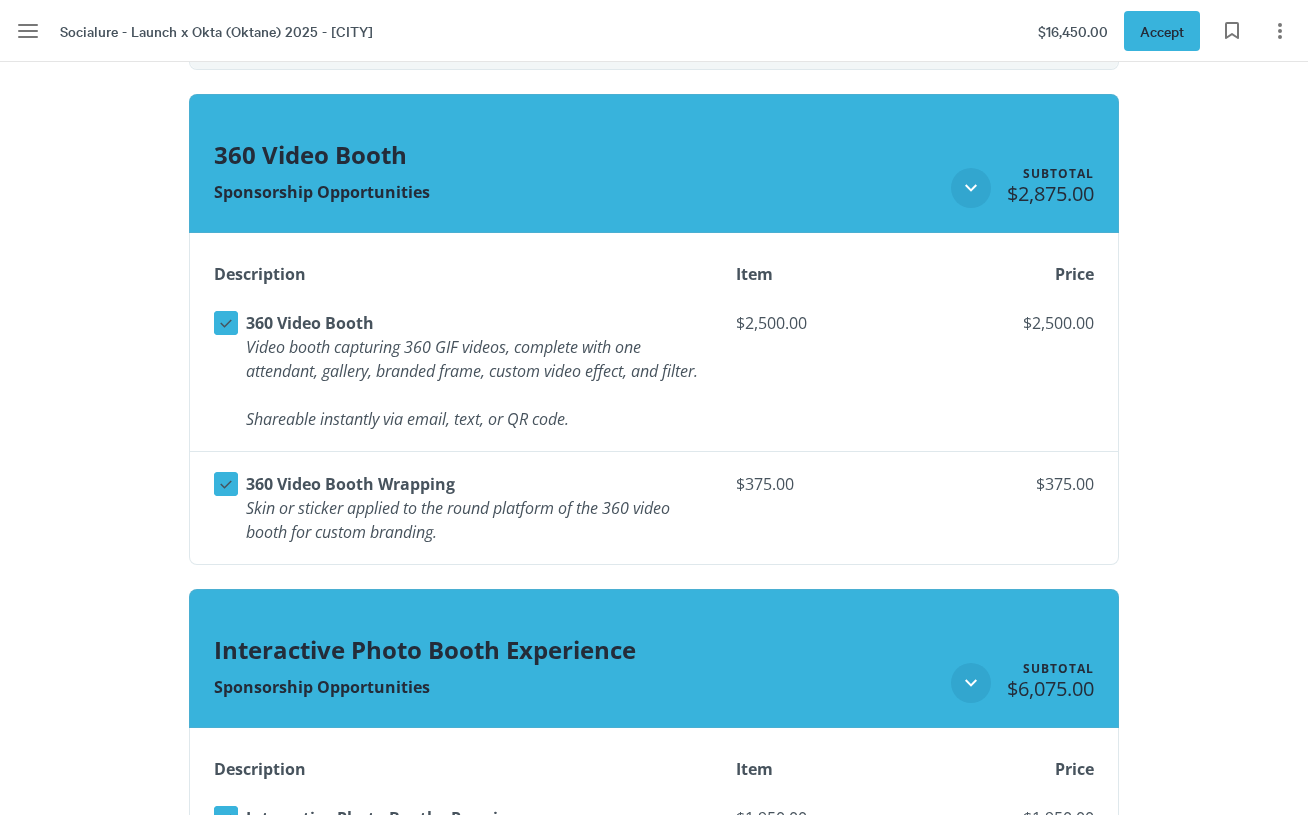 click on "$375.00" 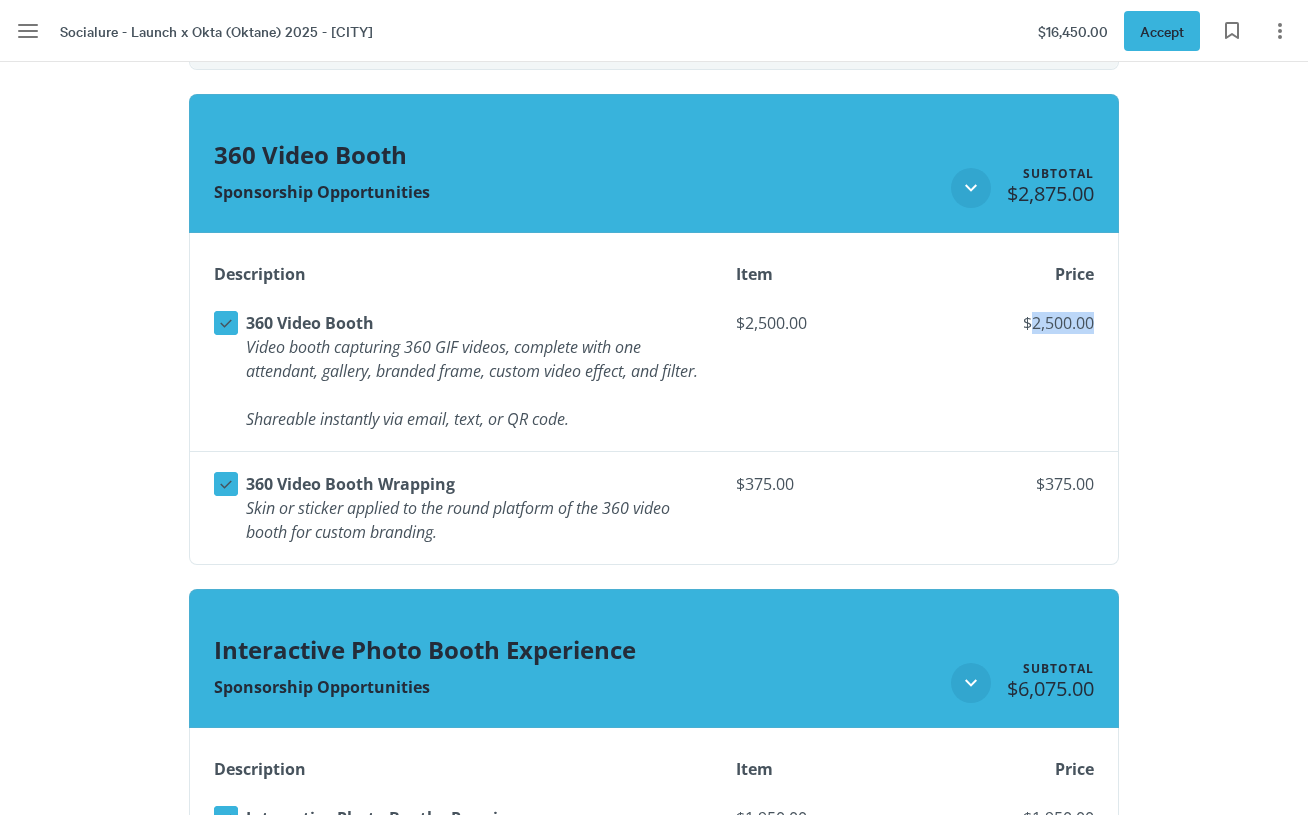 click on "$2,500.00" 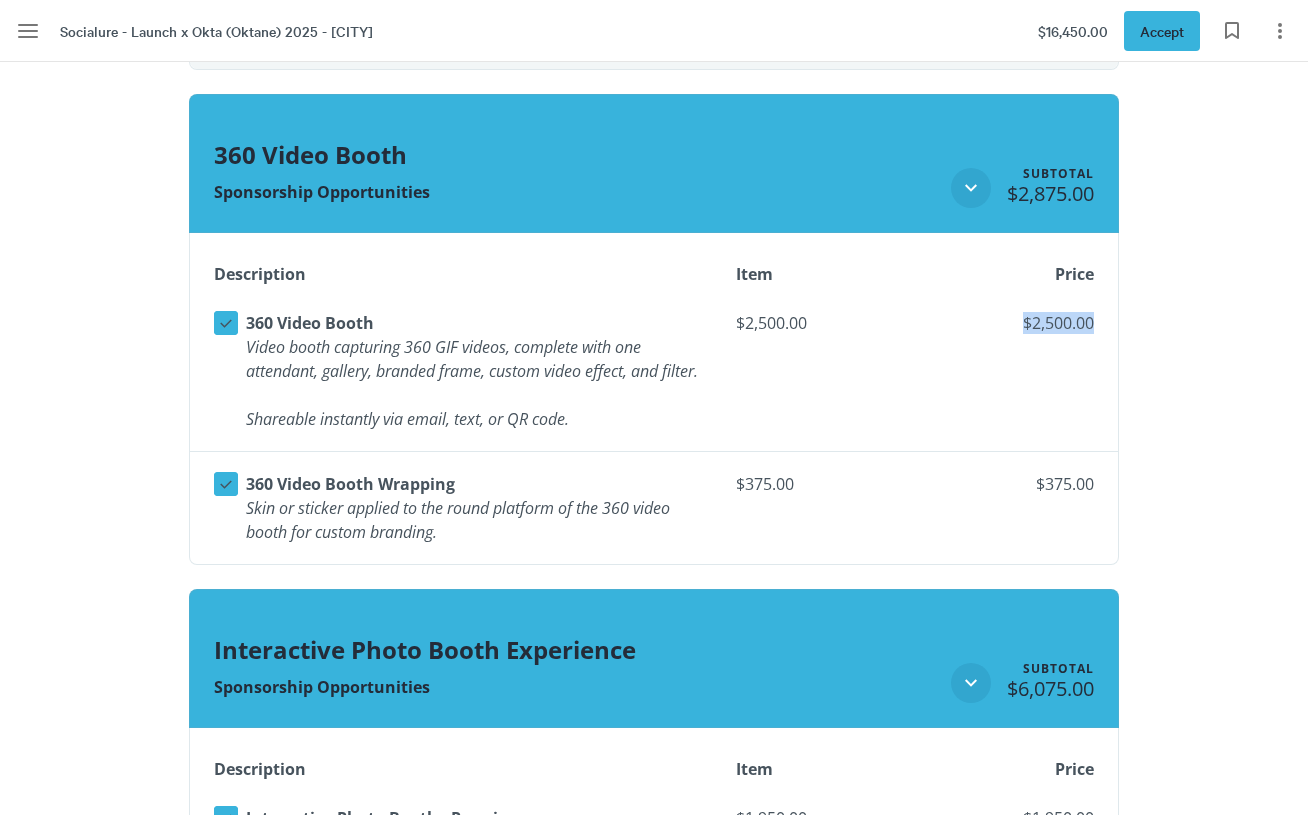 copy on "$2,500.00" 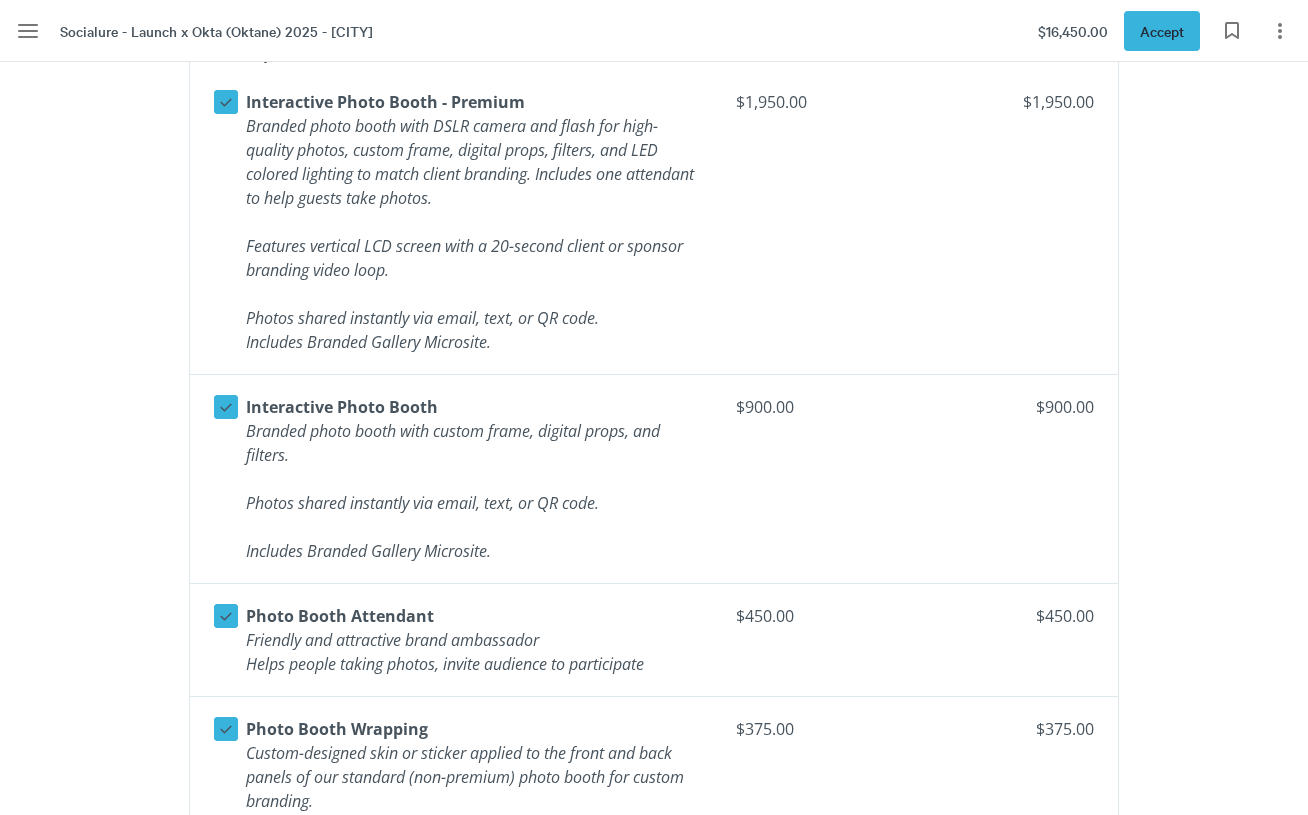 scroll, scrollTop: 4309, scrollLeft: 0, axis: vertical 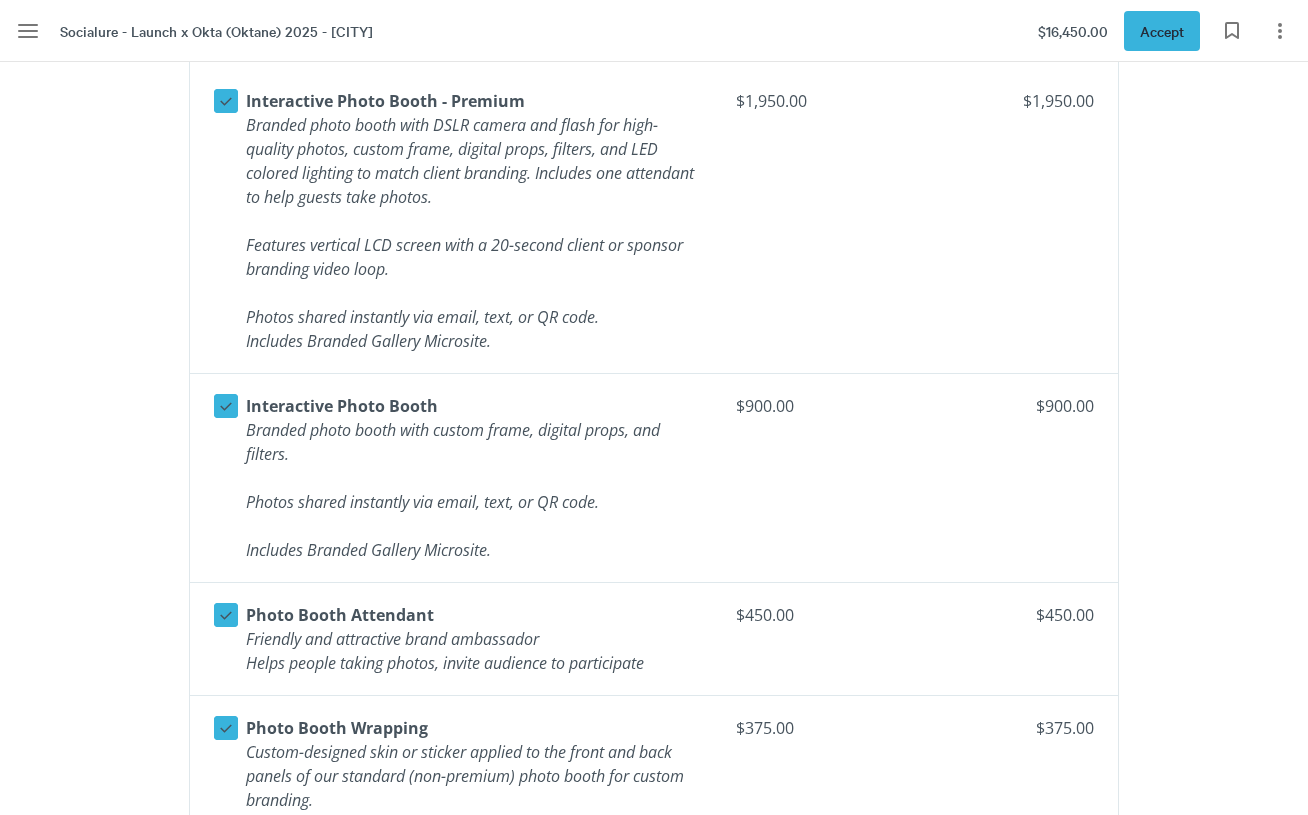 click on "$1,950.00" 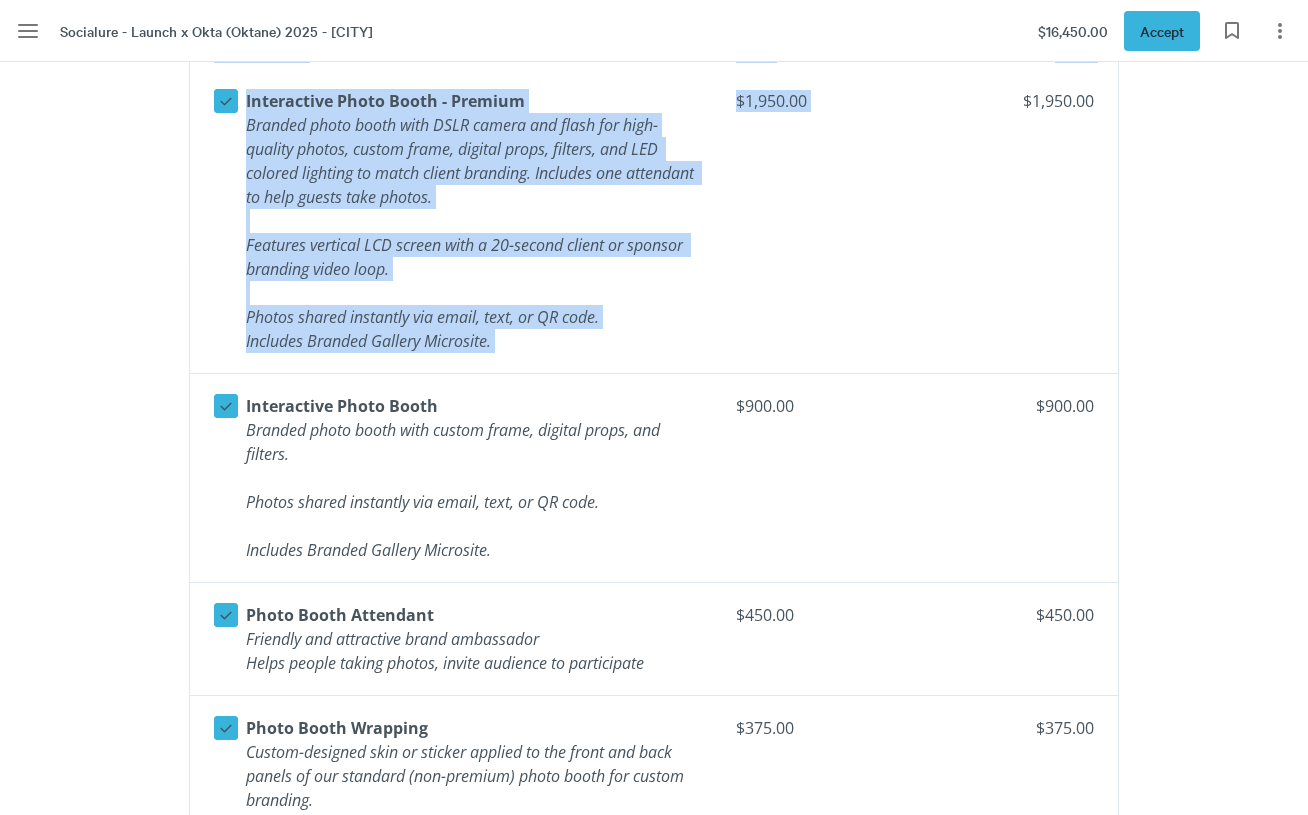 drag, startPoint x: 1023, startPoint y: 177, endPoint x: 1130, endPoint y: 177, distance: 107 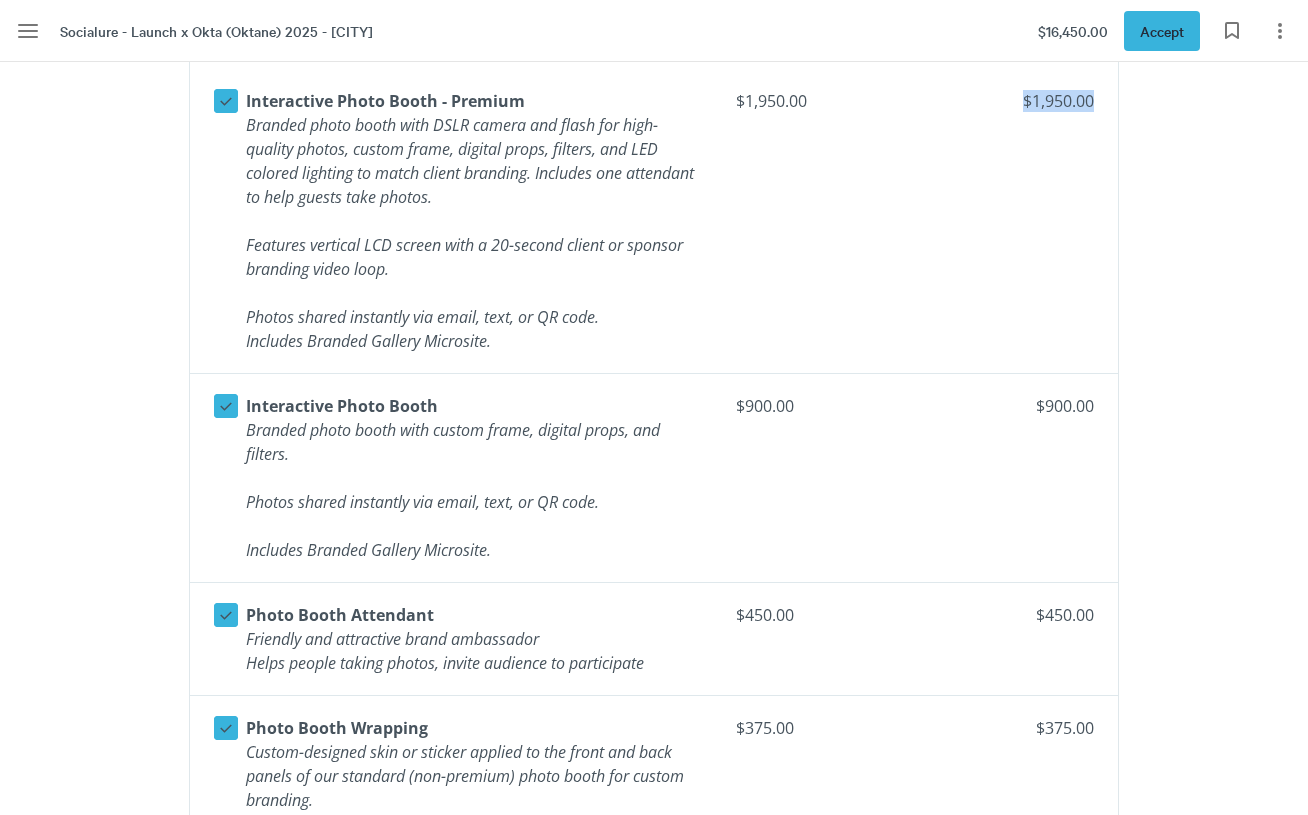 drag, startPoint x: 1095, startPoint y: 172, endPoint x: 1022, endPoint y: 171, distance: 73.00685 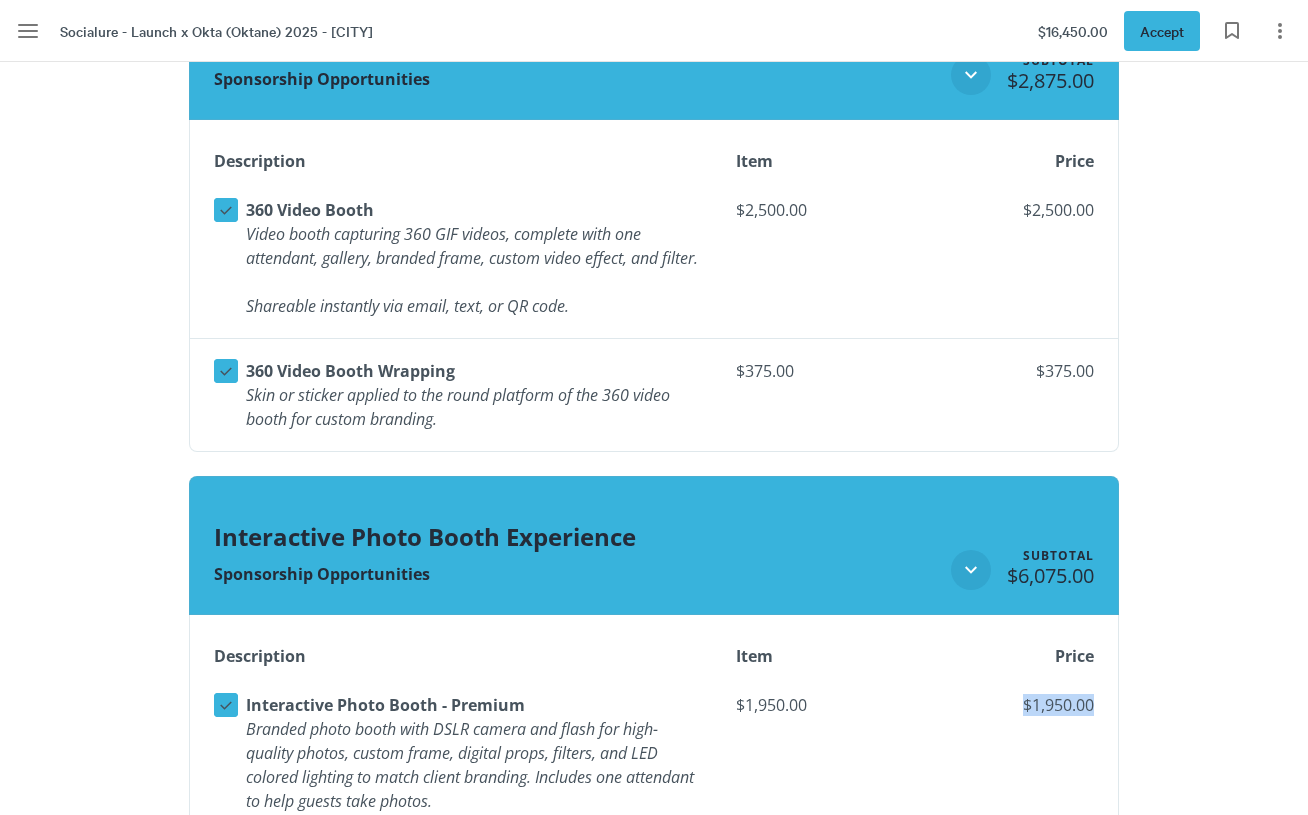 scroll, scrollTop: 3848, scrollLeft: 0, axis: vertical 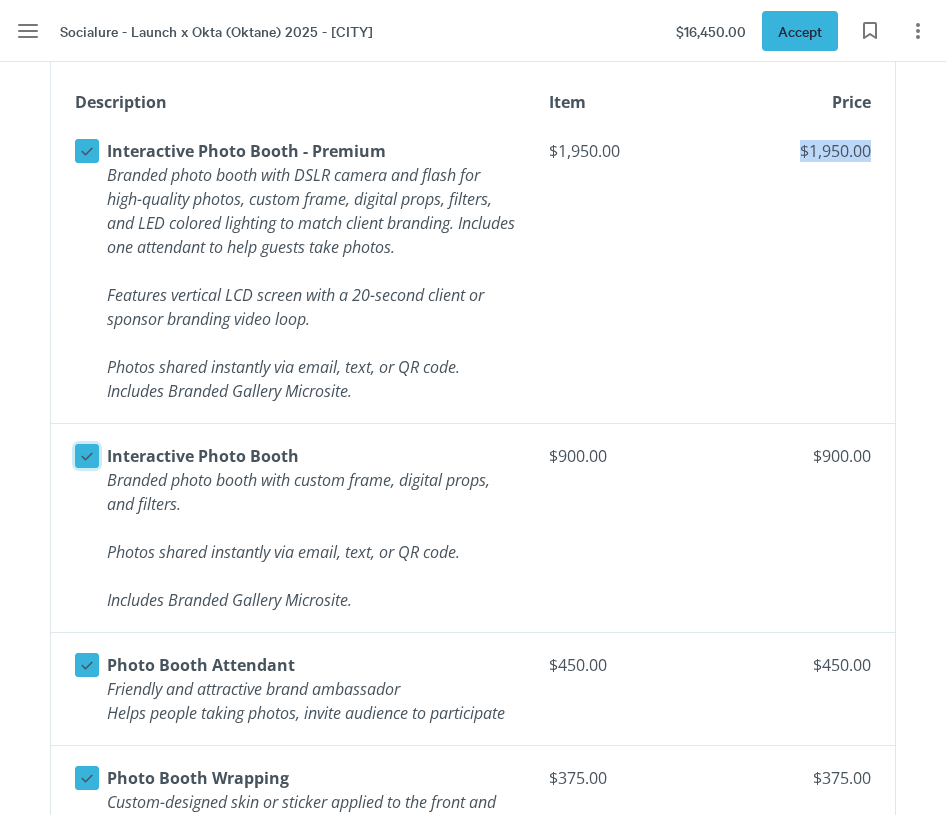 click 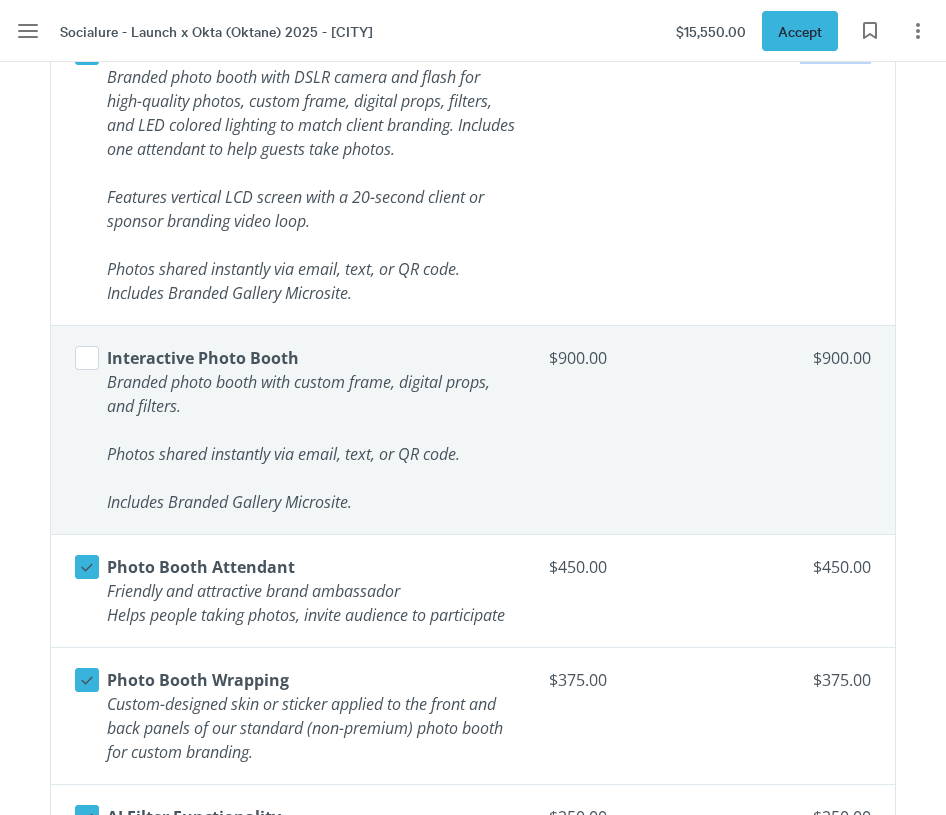 scroll, scrollTop: 4473, scrollLeft: 0, axis: vertical 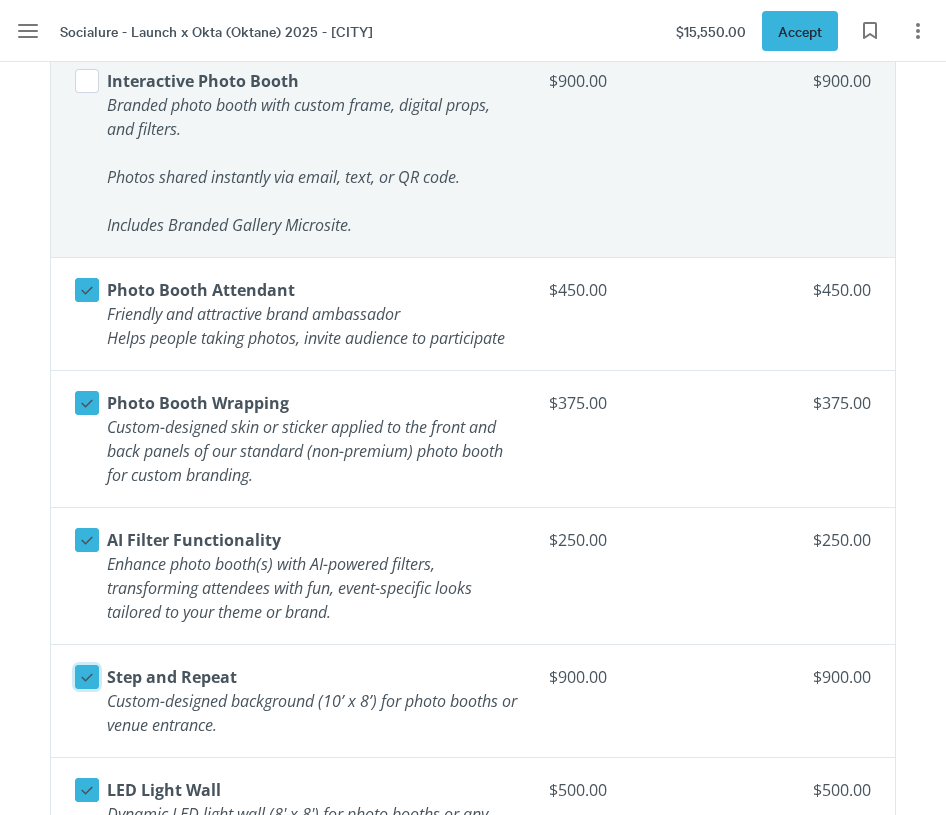 click 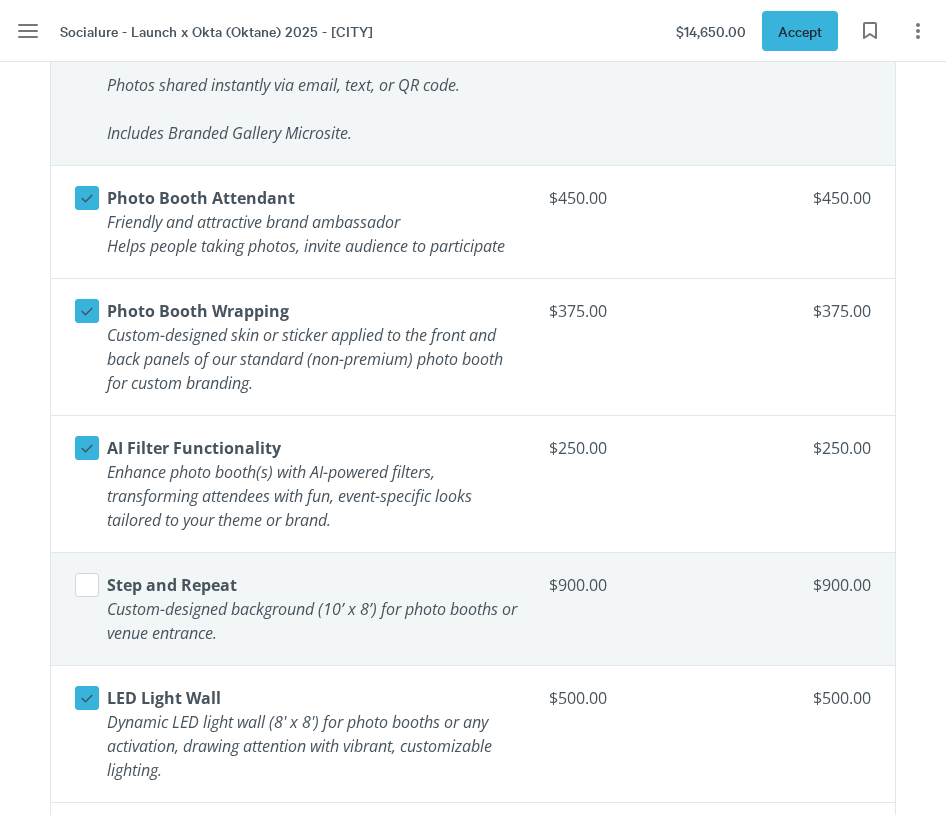 scroll, scrollTop: 4747, scrollLeft: 0, axis: vertical 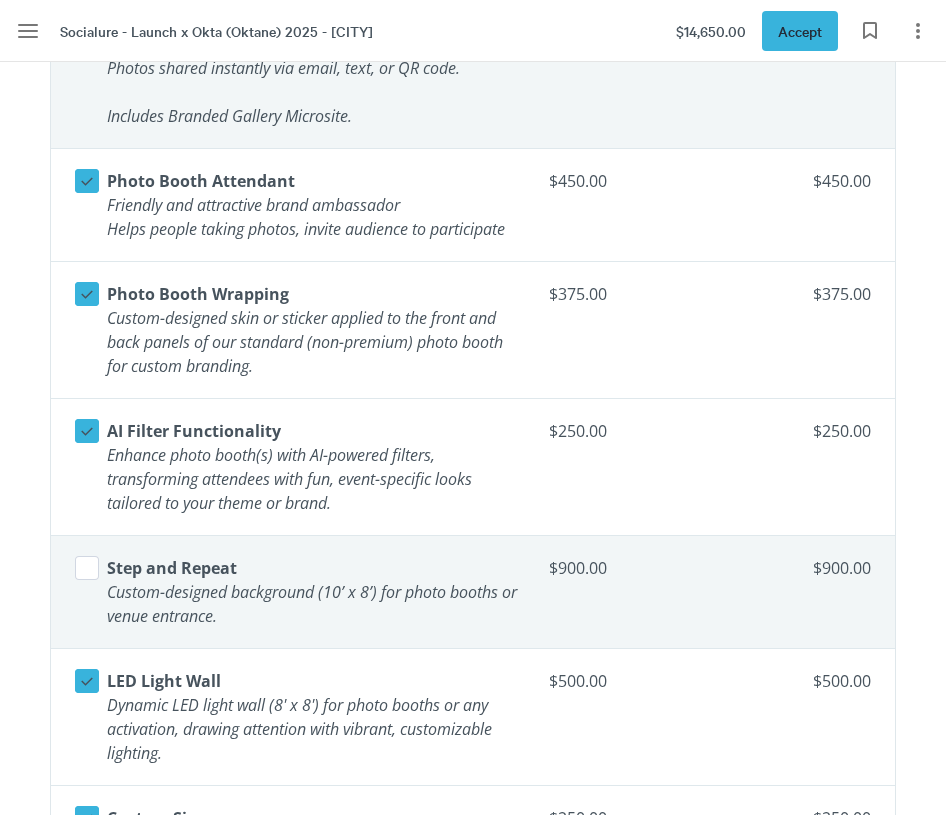 click 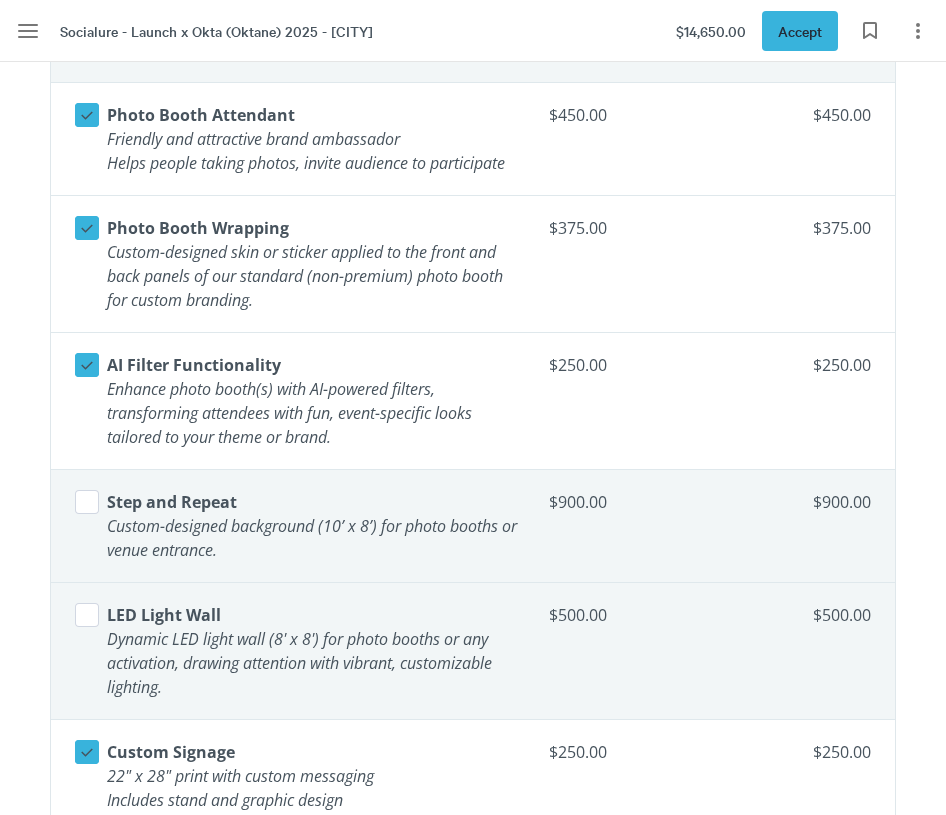 scroll, scrollTop: 4831, scrollLeft: 0, axis: vertical 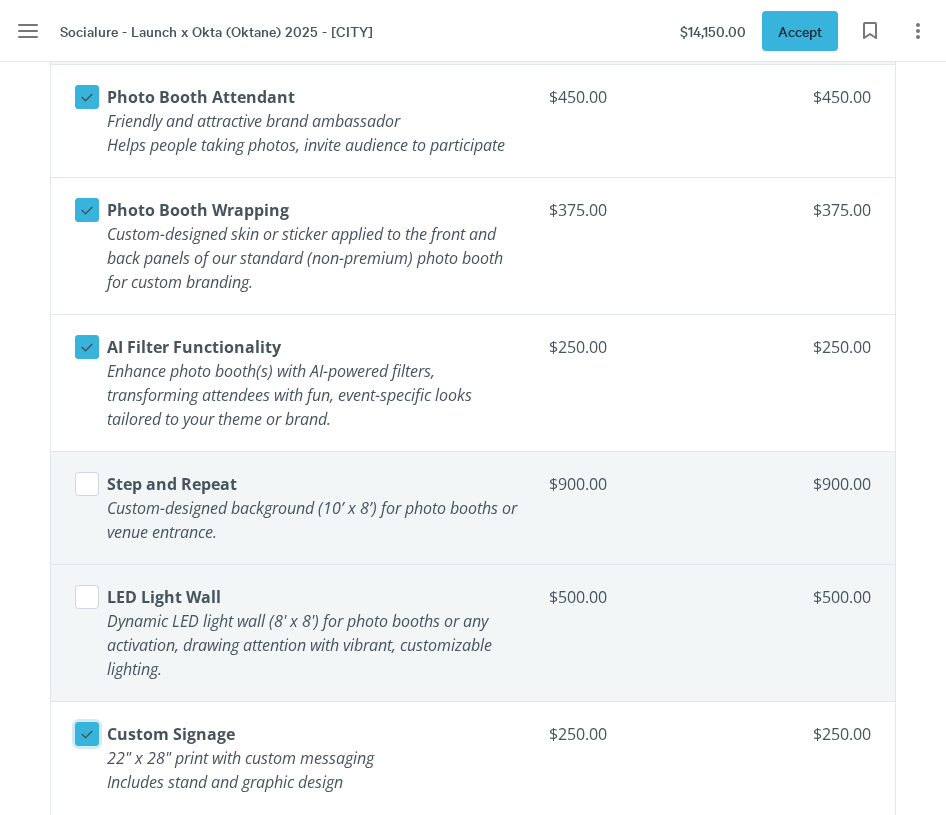 click 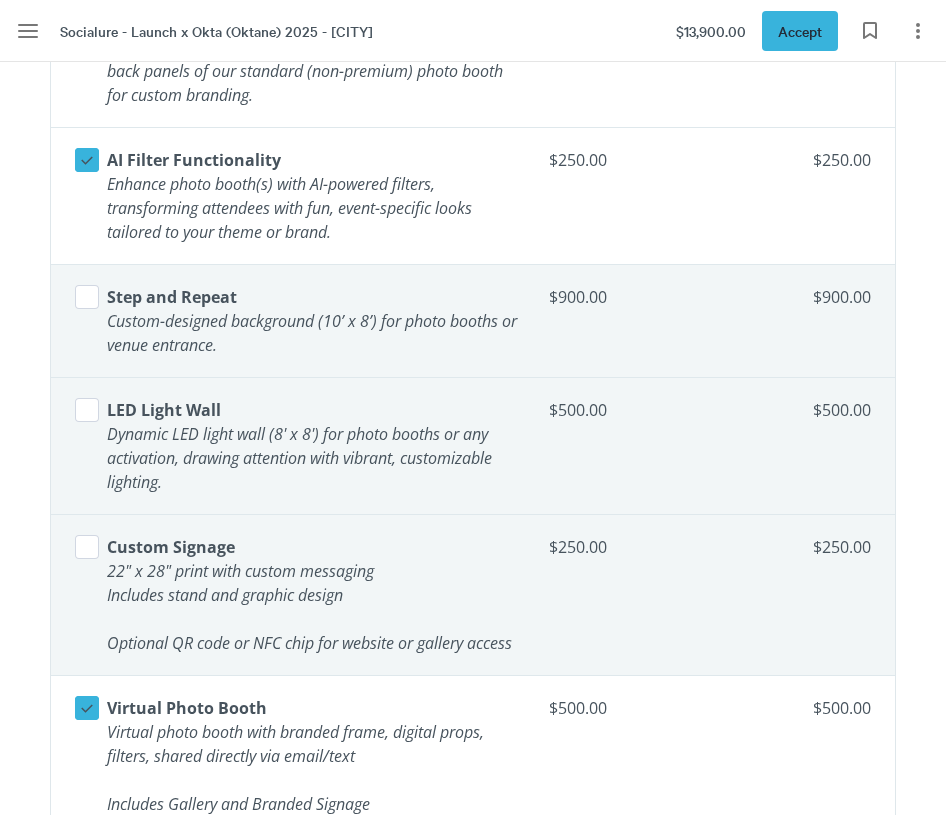 scroll, scrollTop: 5057, scrollLeft: 0, axis: vertical 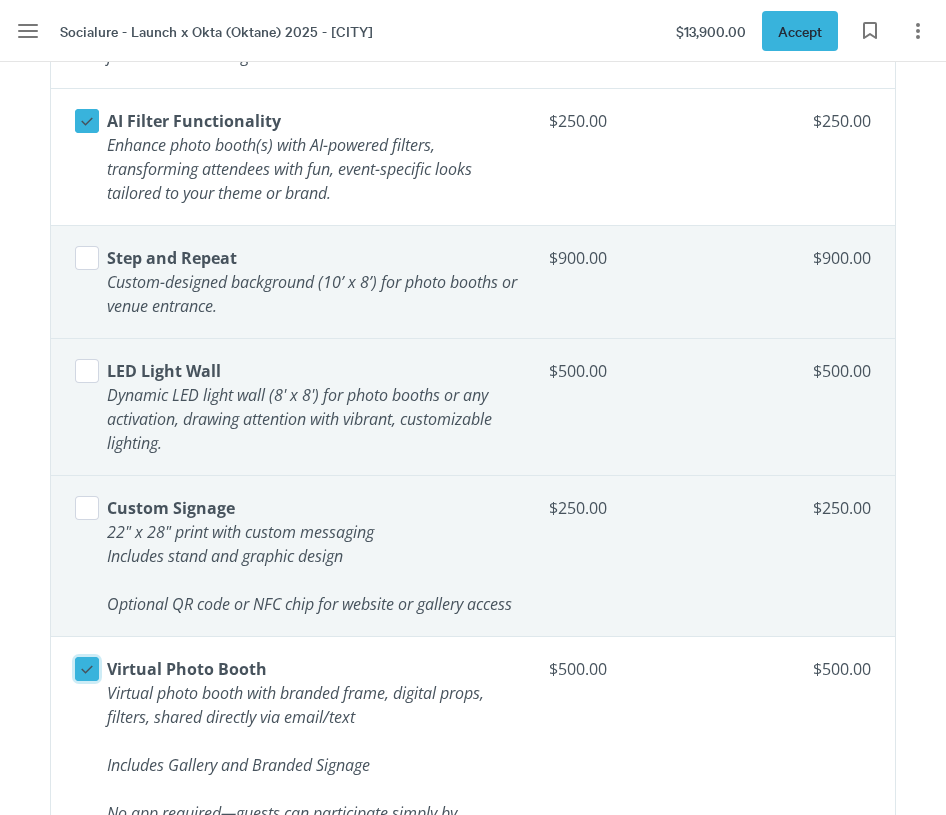 click 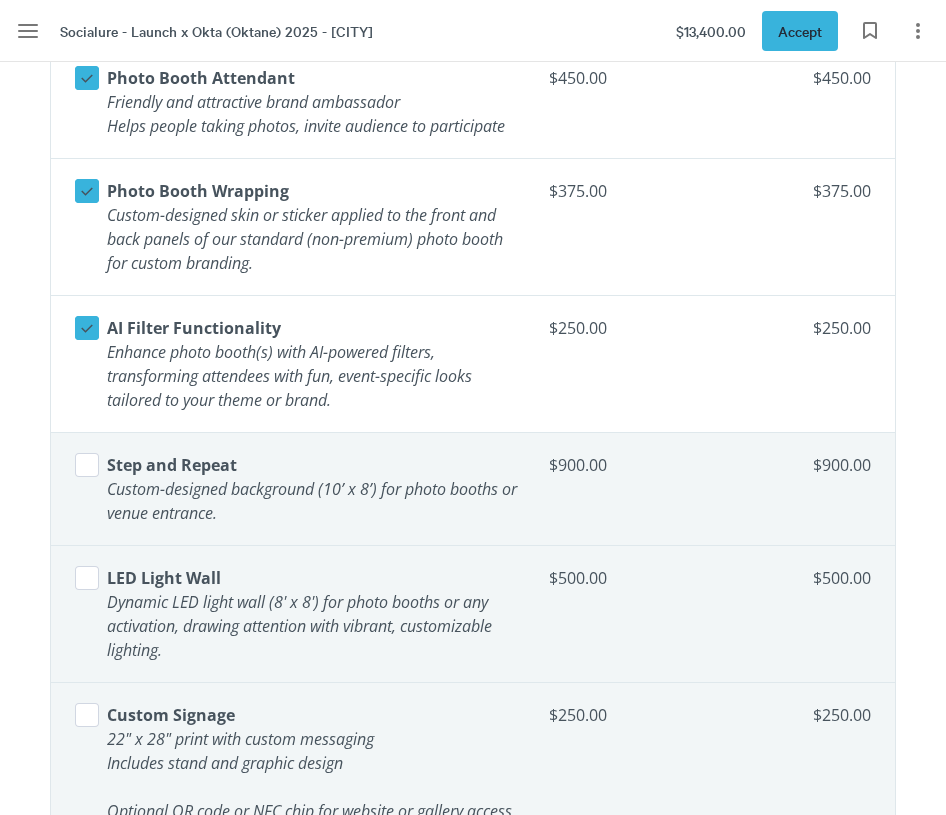 scroll, scrollTop: 4837, scrollLeft: 0, axis: vertical 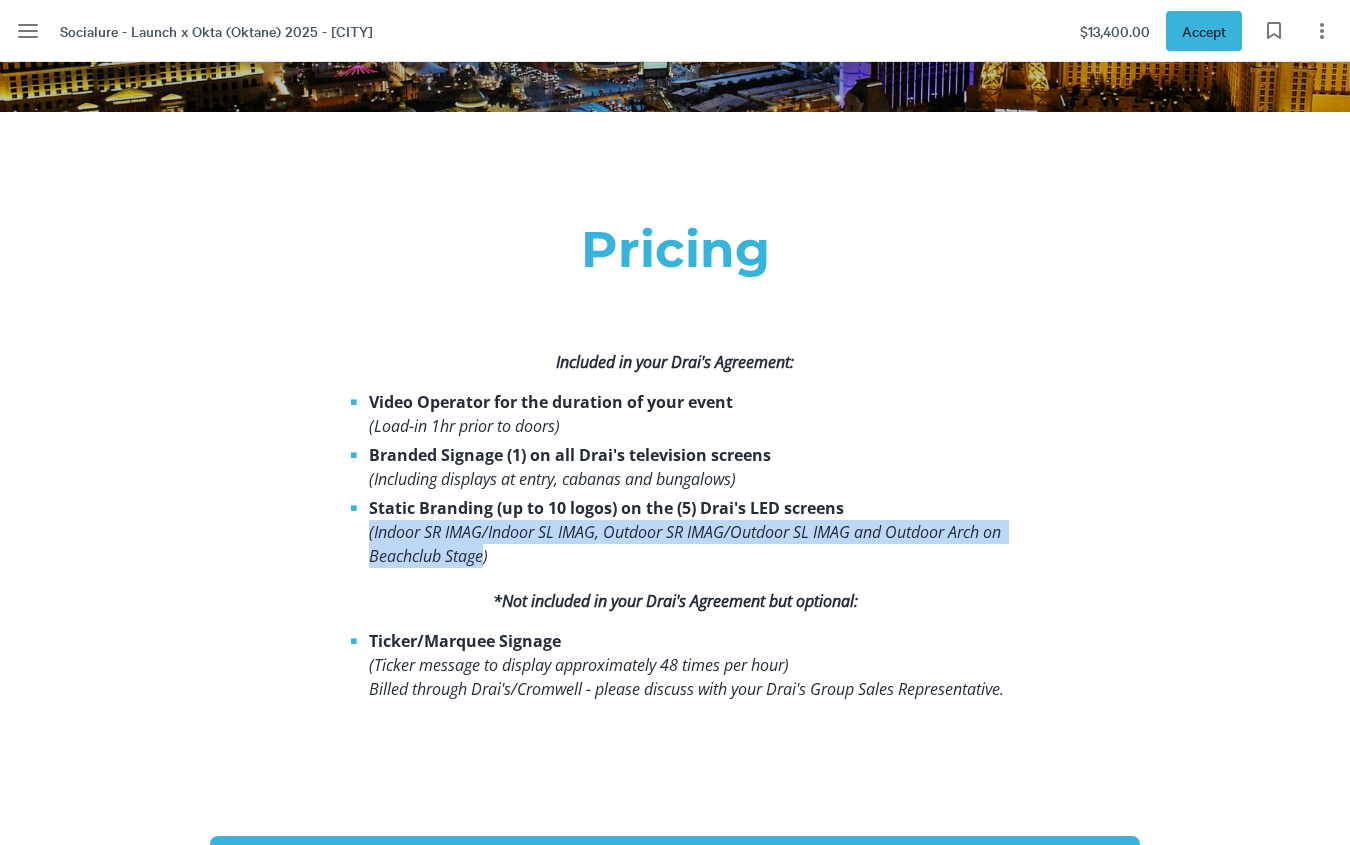 drag, startPoint x: 370, startPoint y: 533, endPoint x: 508, endPoint y: 567, distance: 142.12671 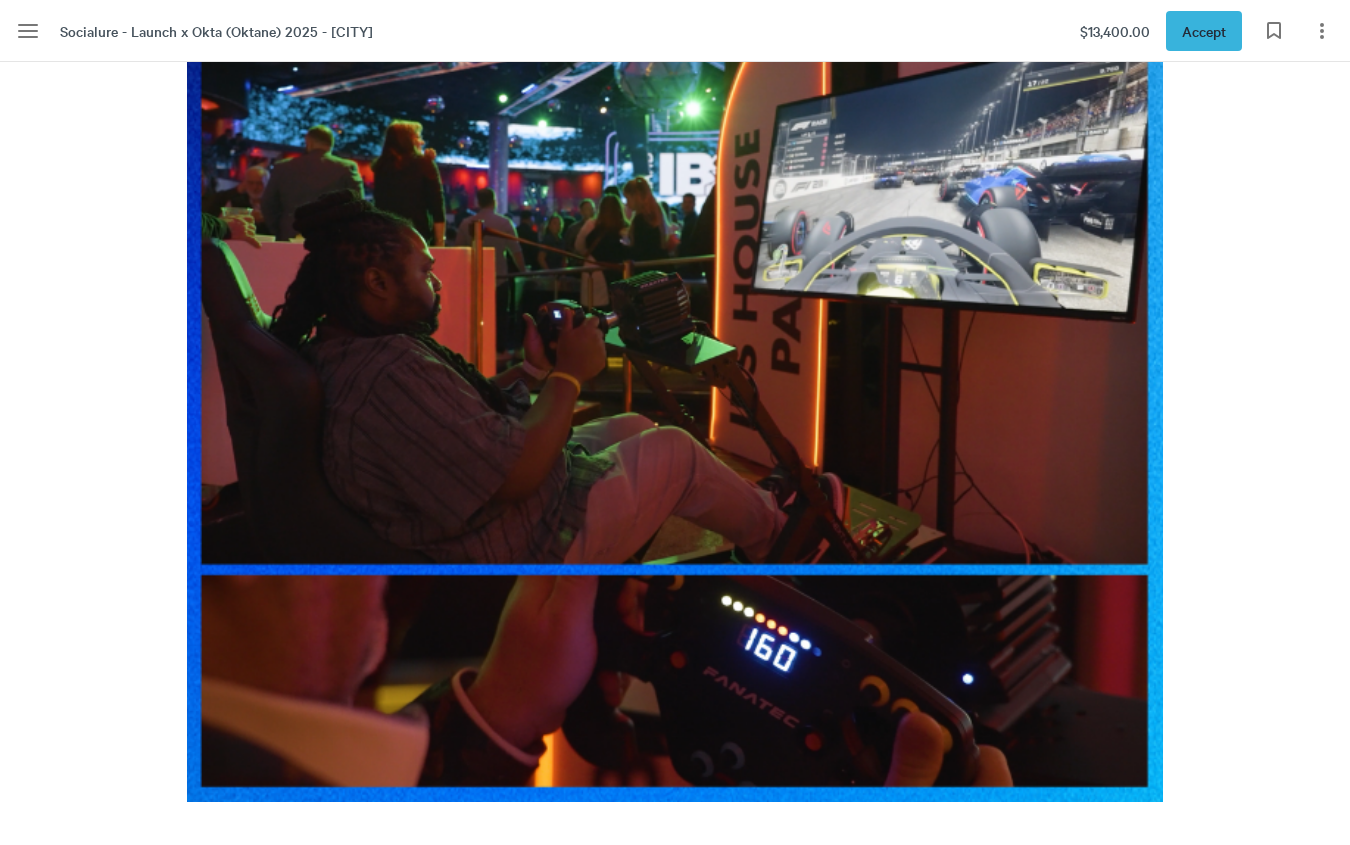 scroll, scrollTop: 26933, scrollLeft: 0, axis: vertical 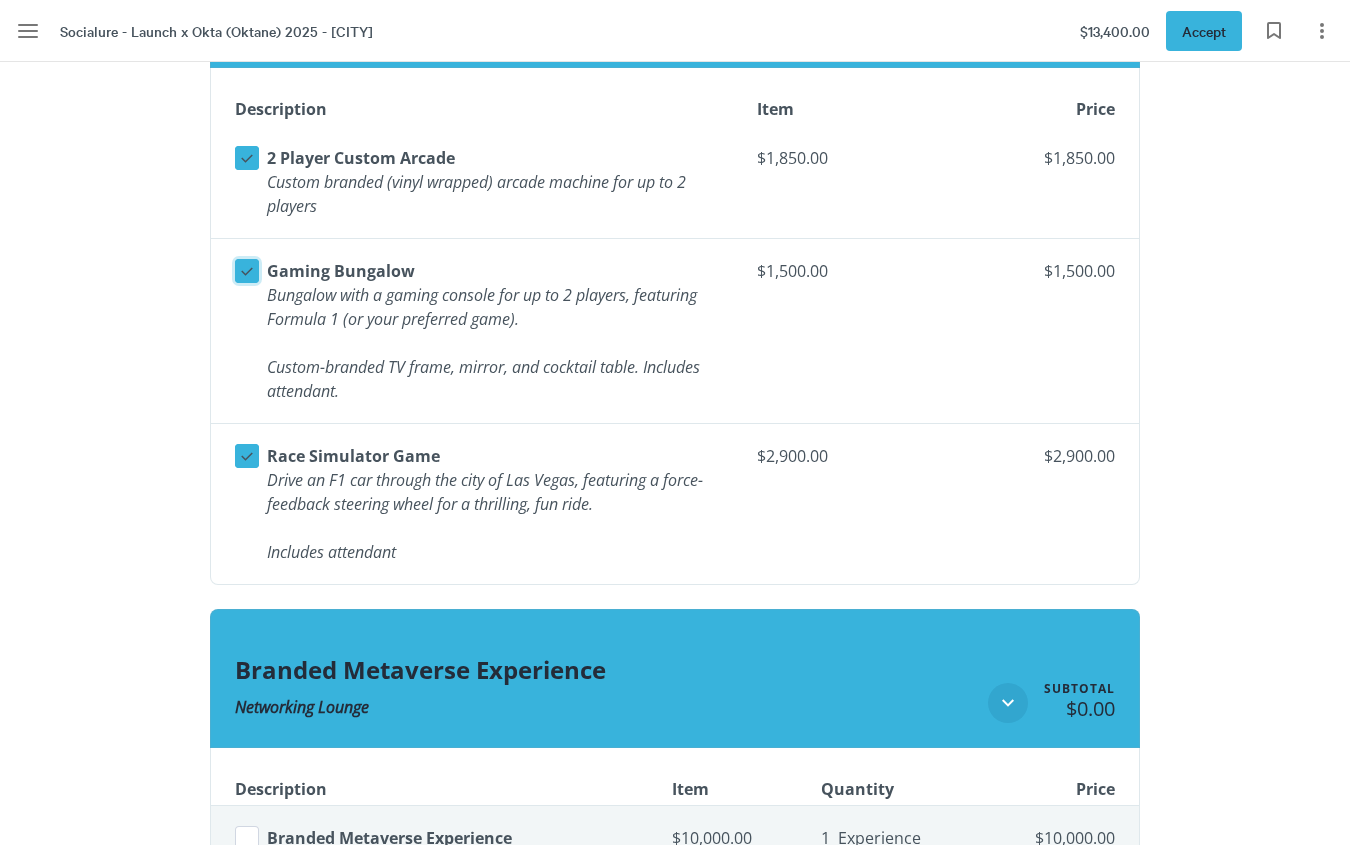 click 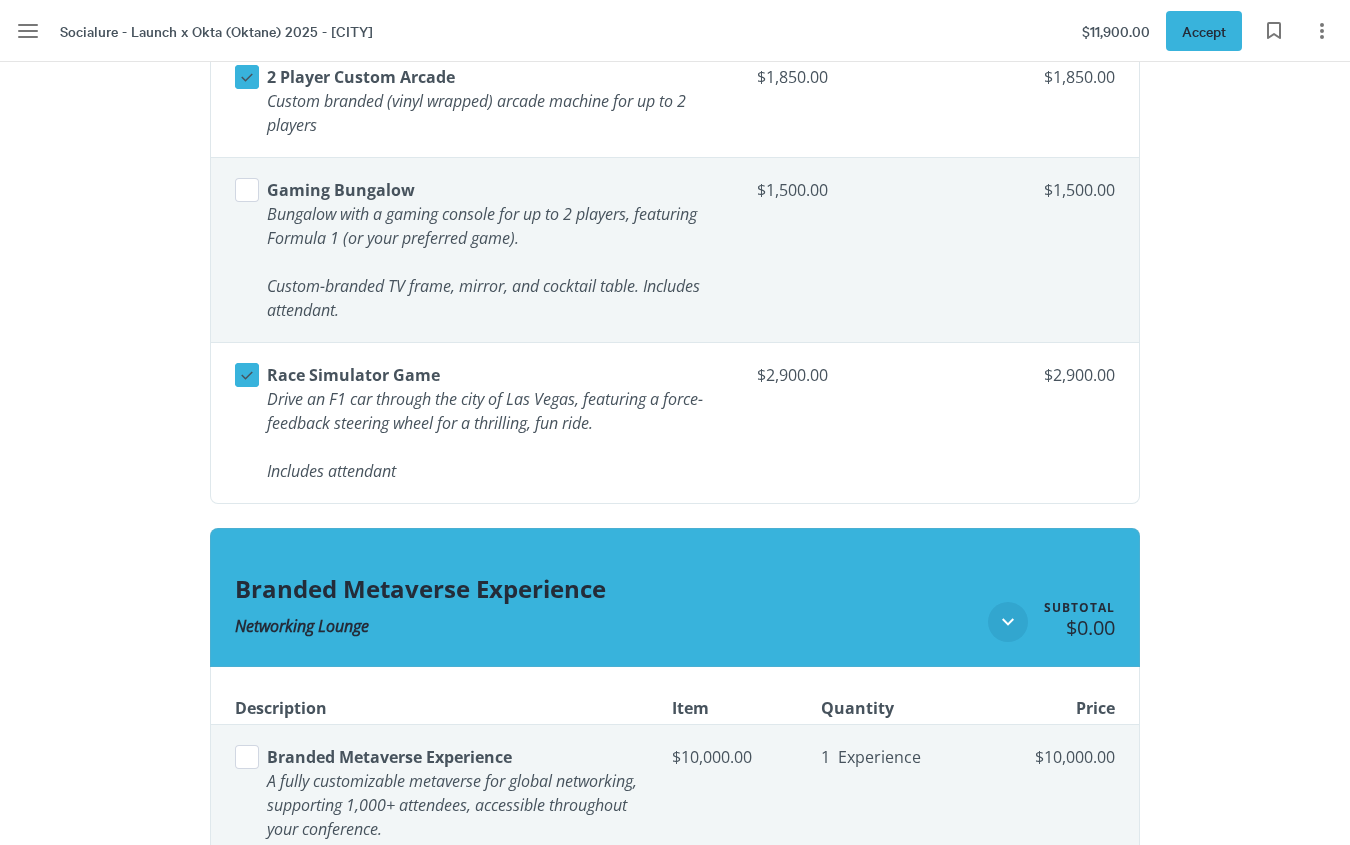 scroll, scrollTop: 6099, scrollLeft: 0, axis: vertical 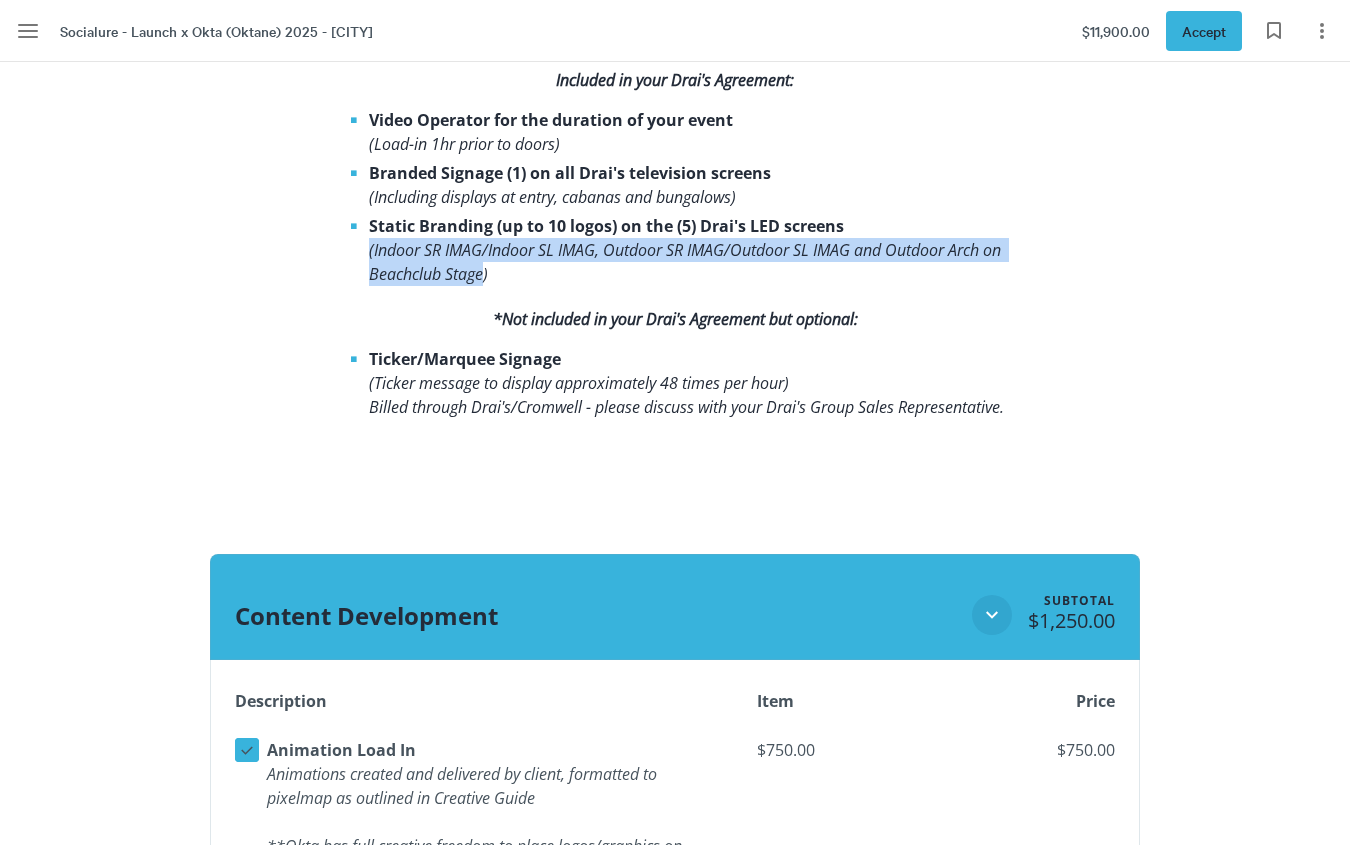 click on "Pricing ​ Included in your Drai's Agreement: Video Operator for the duration of your event ​ (Load-in 1hr prior to doors) Branded Signage (1) on all Drai's television screens ​ (Including displays at entry, cabanas and bungalows) Static Branding (up to 10 logos) on the (5) Drai's LED screens   ​ (Indoor SR IMAG/Indoor SL IMAG, Outdoor SR IMAG/Outdoor SL IMAG and Outdoor Arch on Beachclub Stage) *Not included in your Drai's Agreement but optional: Ticker/Marquee Signage ​ (Ticker message to display approximately 48 times per hour) ​ Billed through Drai's/Cromwell - please discuss with your Drai's Group Sales Representative.
Content Development Subtotal   $1,250.00 Subtotal   $1,250.00 Description Item Quantity Price Select line item Animation Load In Animations created and delivered by client, formatted to pixelmap as outlined in Creative Guide **Okta has full creative freedom to place logos/graphics on any/all of the screens including the ceiling $750.00 $750.00 Select line item" at bounding box center [675, 2684] 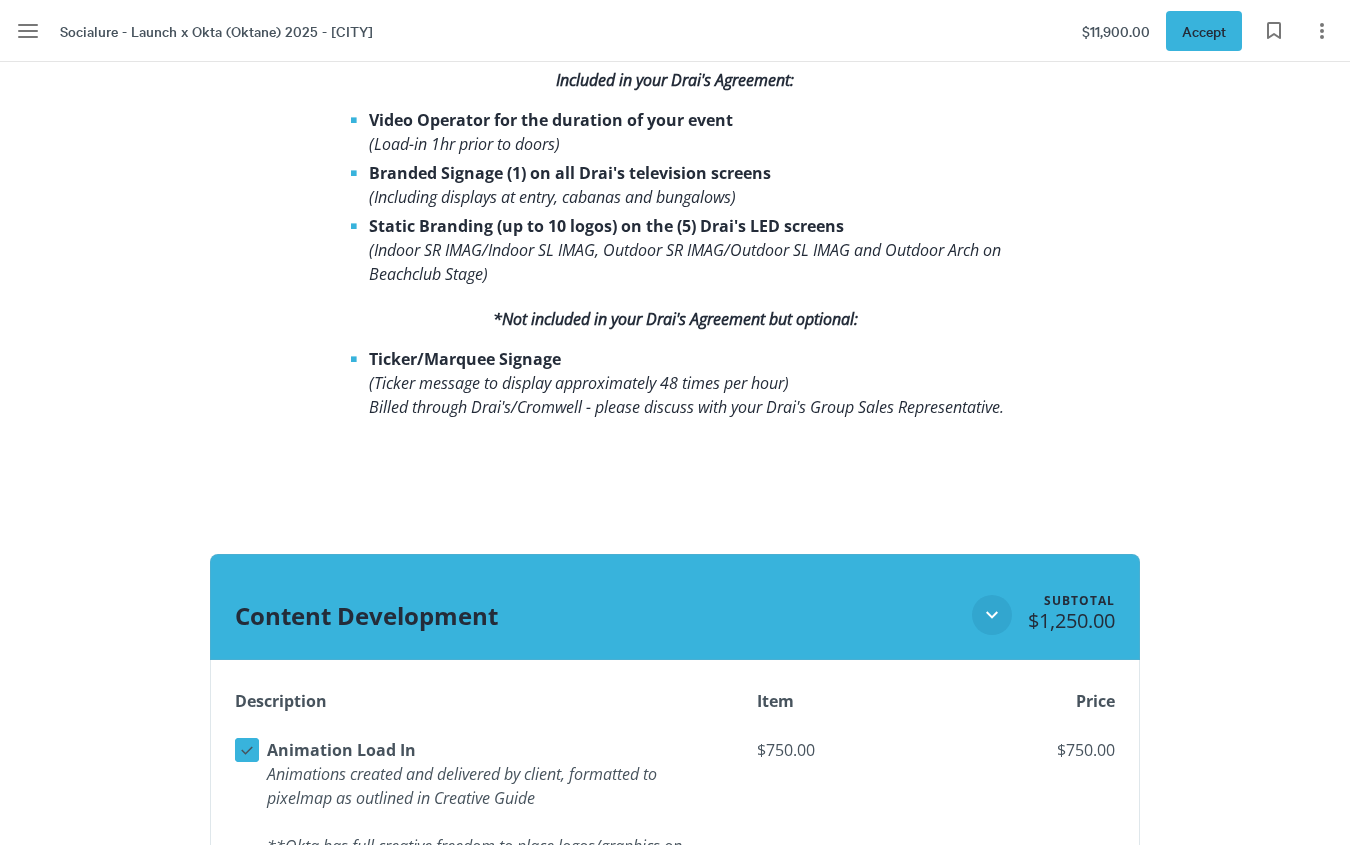 click on "Static Branding (up to 10 logos) on the (5) Drai's LED screens   ​ (Indoor SR IMAG/Indoor SL IMAG, Outdoor SR IMAG/Outdoor SL IMAG and Outdoor Arch on Beachclub Stage)" at bounding box center [688, 250] 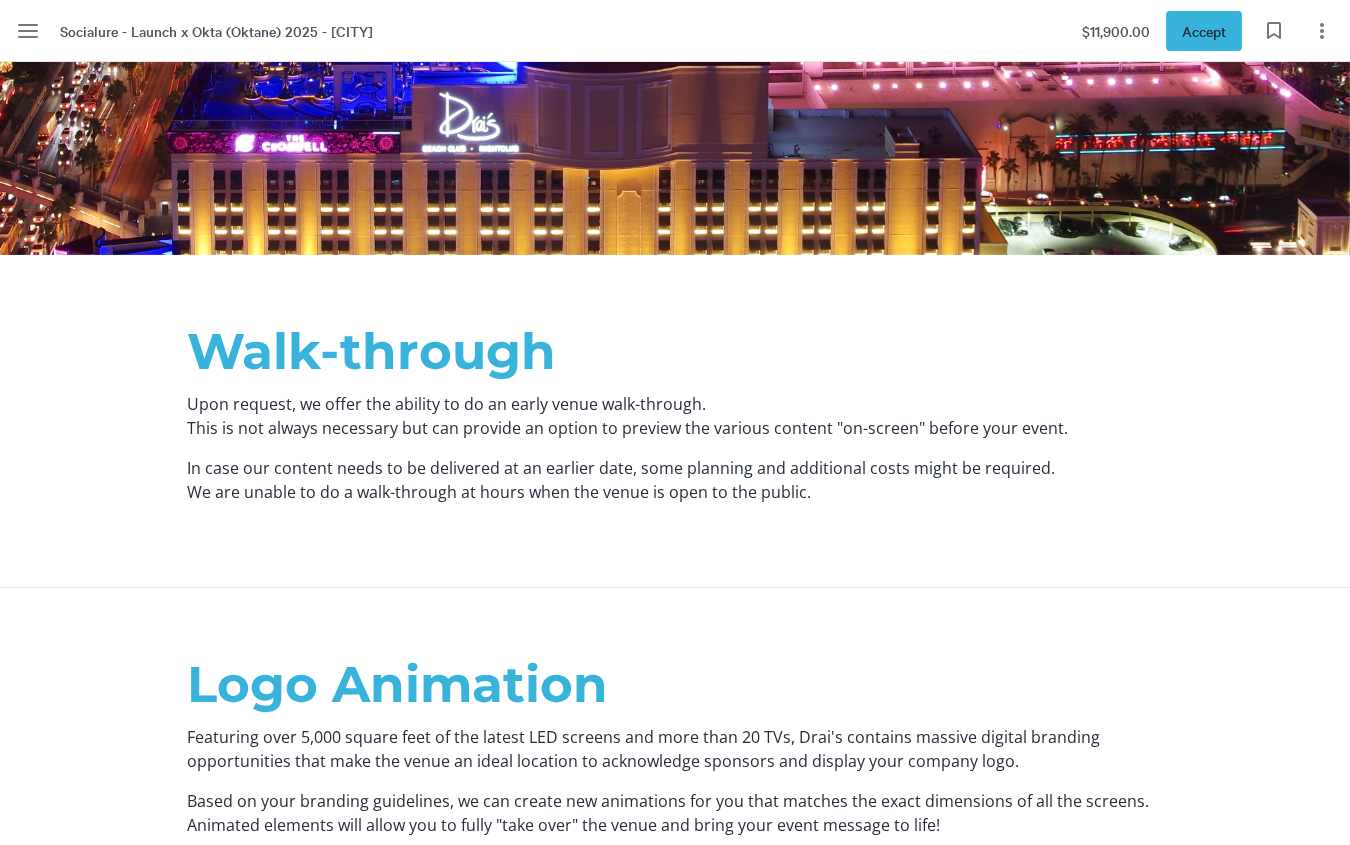 scroll, scrollTop: 8033, scrollLeft: 0, axis: vertical 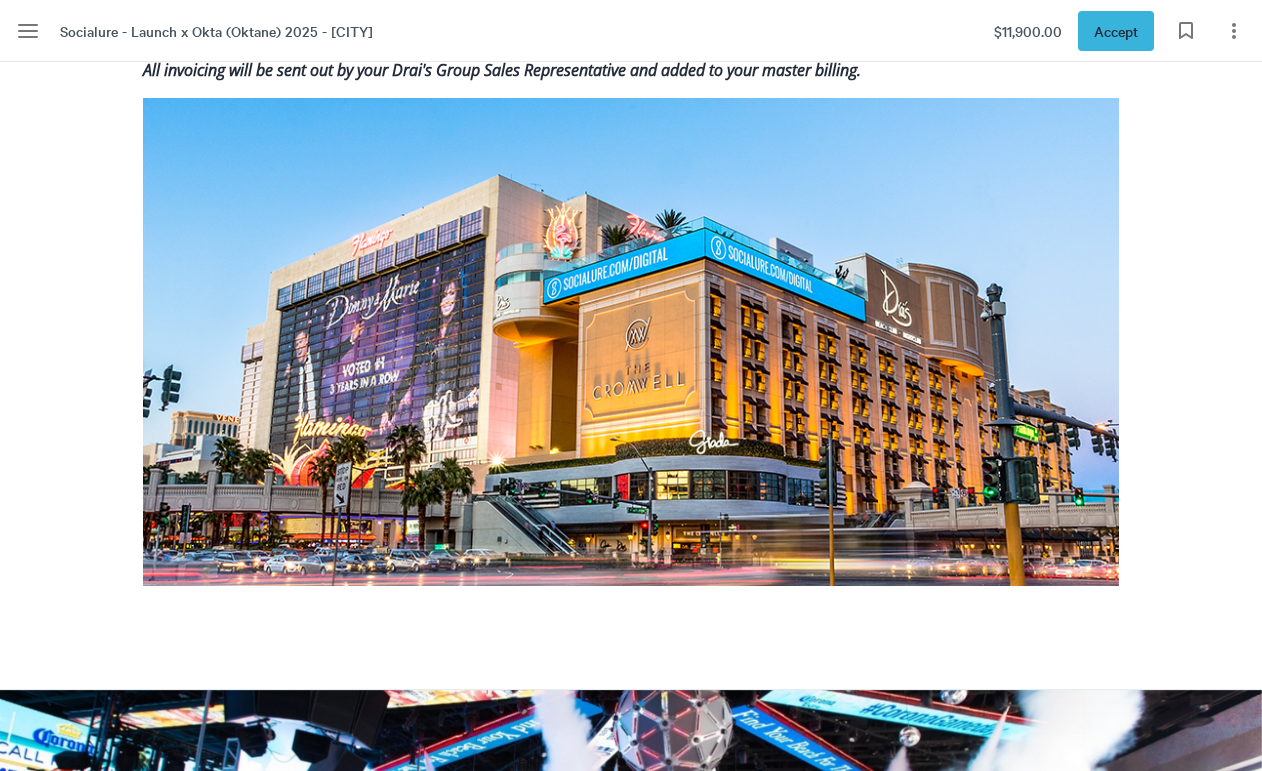 drag, startPoint x: 549, startPoint y: 408, endPoint x: 407, endPoint y: 9, distance: 423.51505 